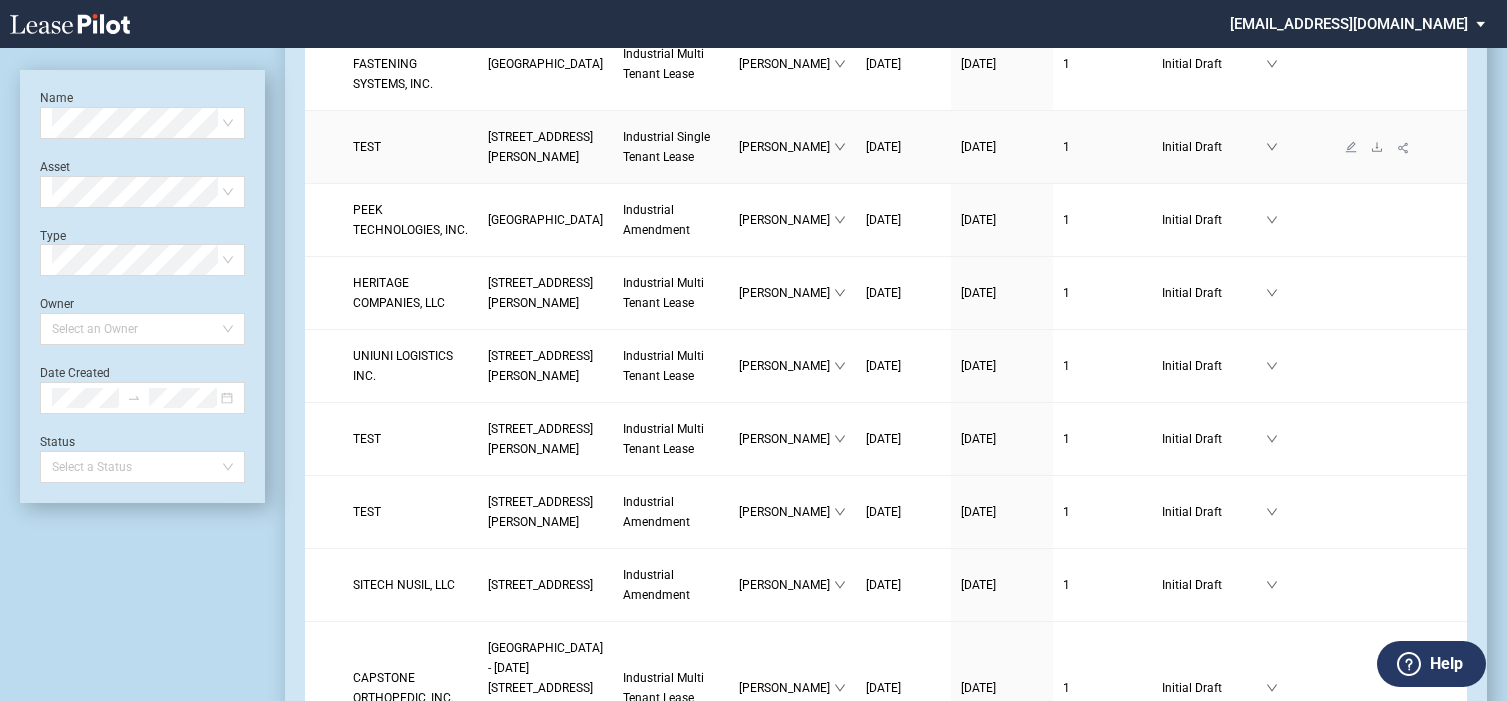 scroll, scrollTop: 648, scrollLeft: 0, axis: vertical 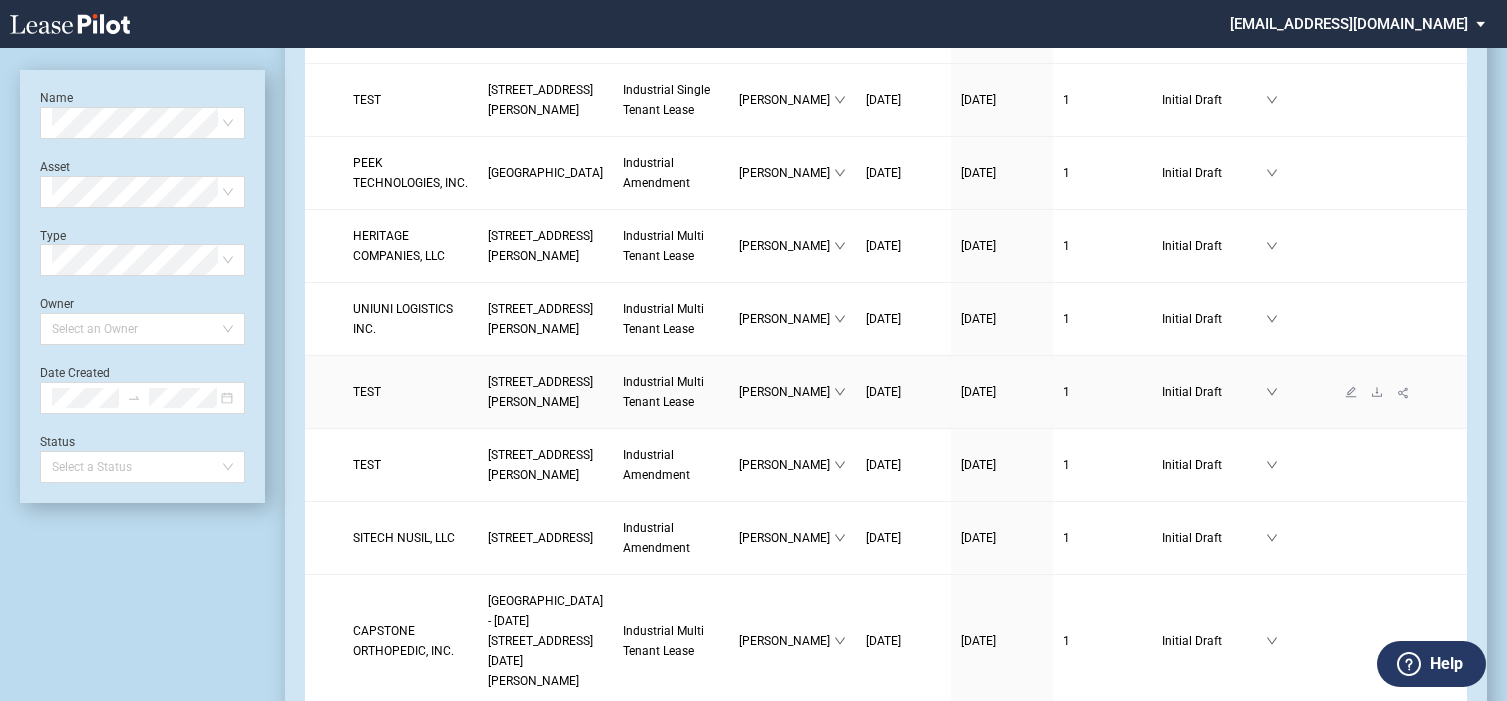 click on "[STREET_ADDRESS][PERSON_NAME]" at bounding box center (540, 392) 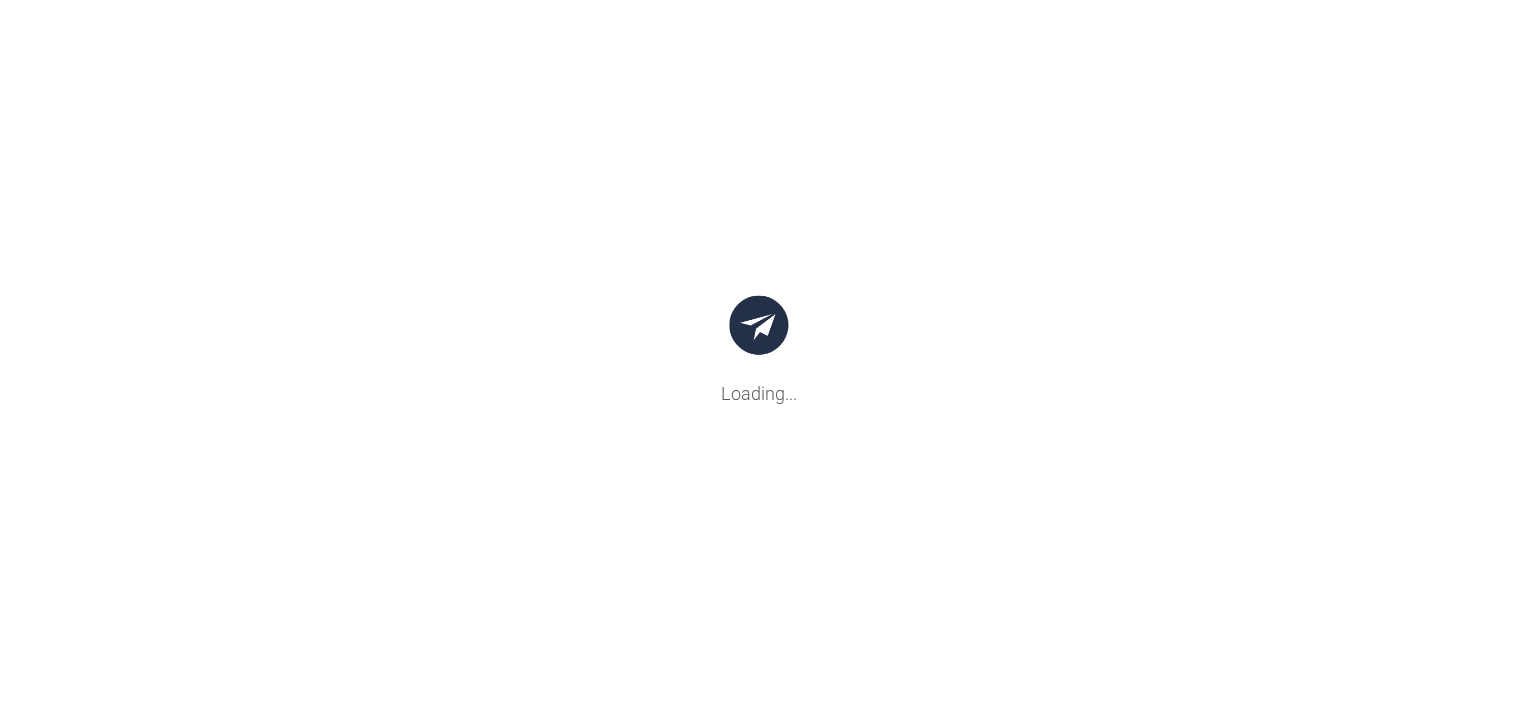 scroll, scrollTop: 0, scrollLeft: 0, axis: both 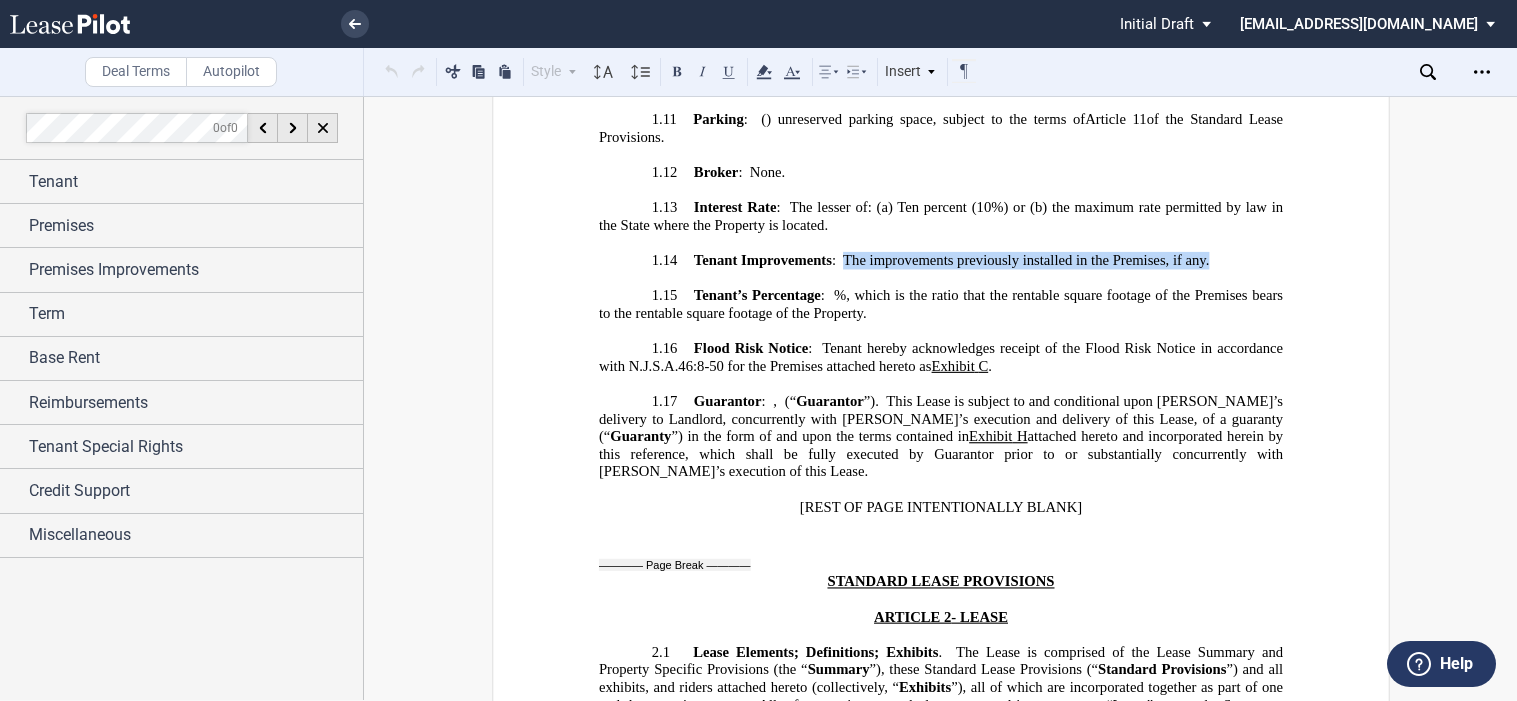 drag, startPoint x: 1185, startPoint y: 193, endPoint x: 838, endPoint y: 191, distance: 347.00577 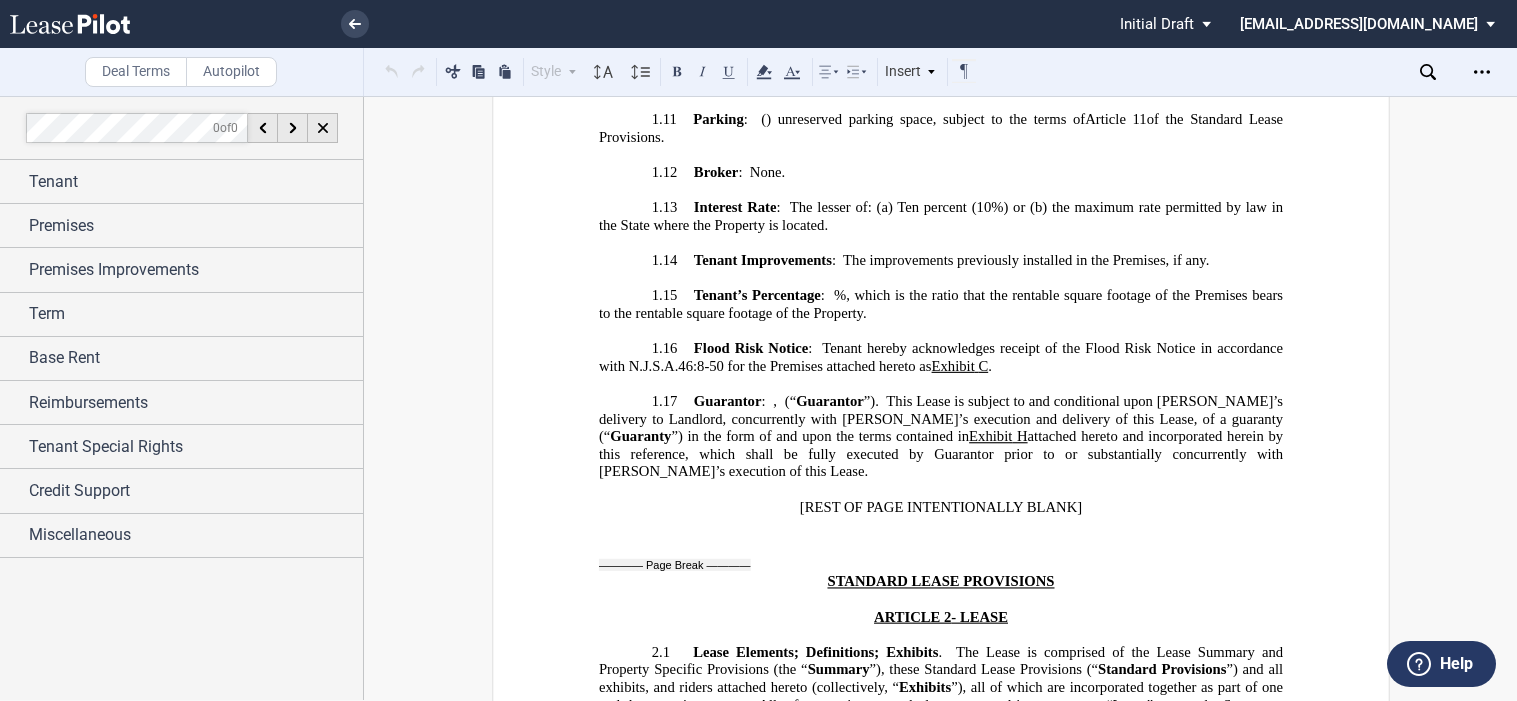 click on "MULTI-TENANT SINGLE TENANT  COMMERCIAL/INDUSTRIAL LEASE  (NNN)  (MG)
﻿
﻿
100 ANDERSON AVENUE
Moonachie ,  New Jersey
﻿
﻿
﻿
﻿
LANDLORD:
﻿
LBA OR DEVELOPMENT-COMPANY I, LLC ,
a   Delaware   limited liability company
﻿
﻿
﻿
﻿
TENANT:
﻿
﻿ ﻿ ,
﻿ ﻿   ﻿ ﻿   ﻿ ﻿ an individual
﻿
﻿
TABLE OF CONTENTS
!!TOC \o "1-1" \h \z \u!!
﻿
EXHIBITS:
﻿
Exhibit   ﻿ A ﻿
﻿
Premises Building" at bounding box center (941, 22045) 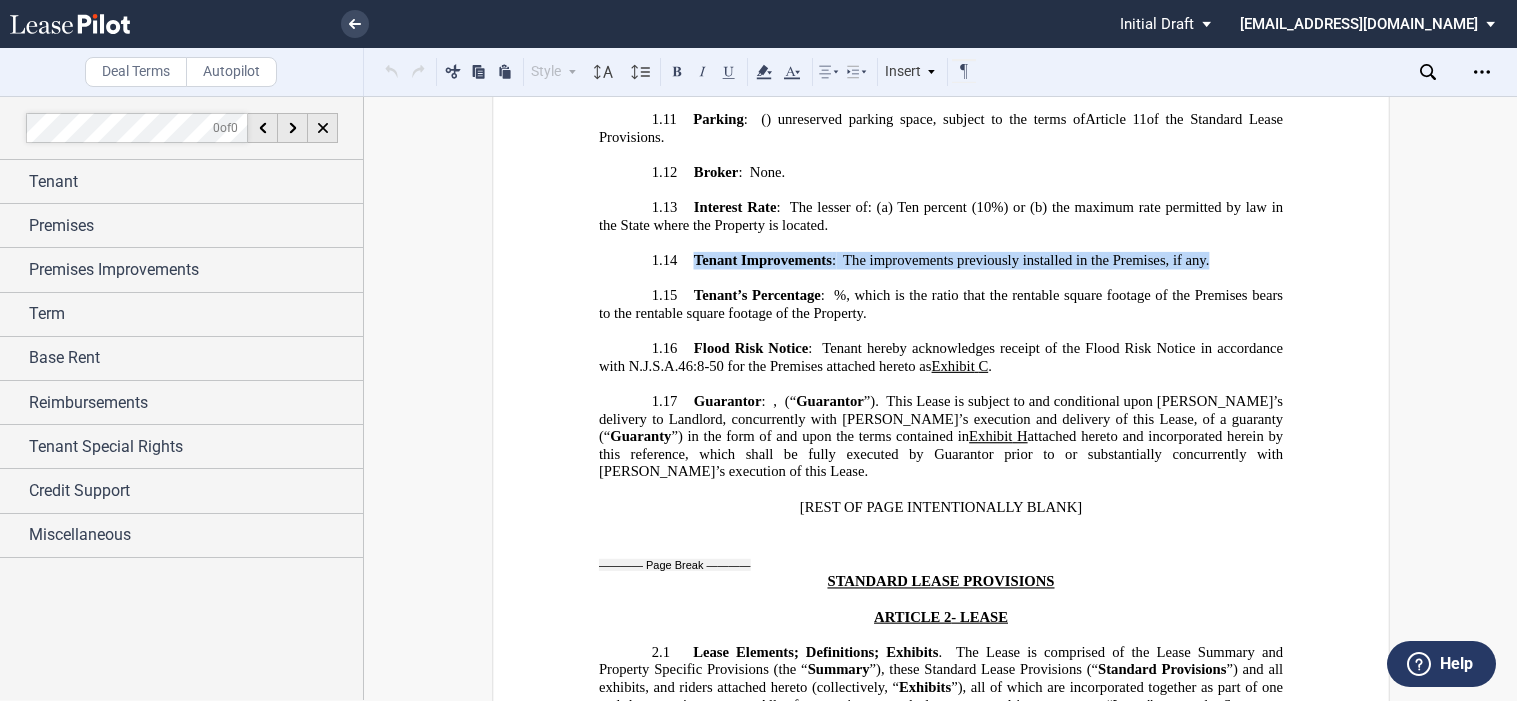 drag, startPoint x: 1224, startPoint y: 191, endPoint x: 690, endPoint y: 189, distance: 534.0037 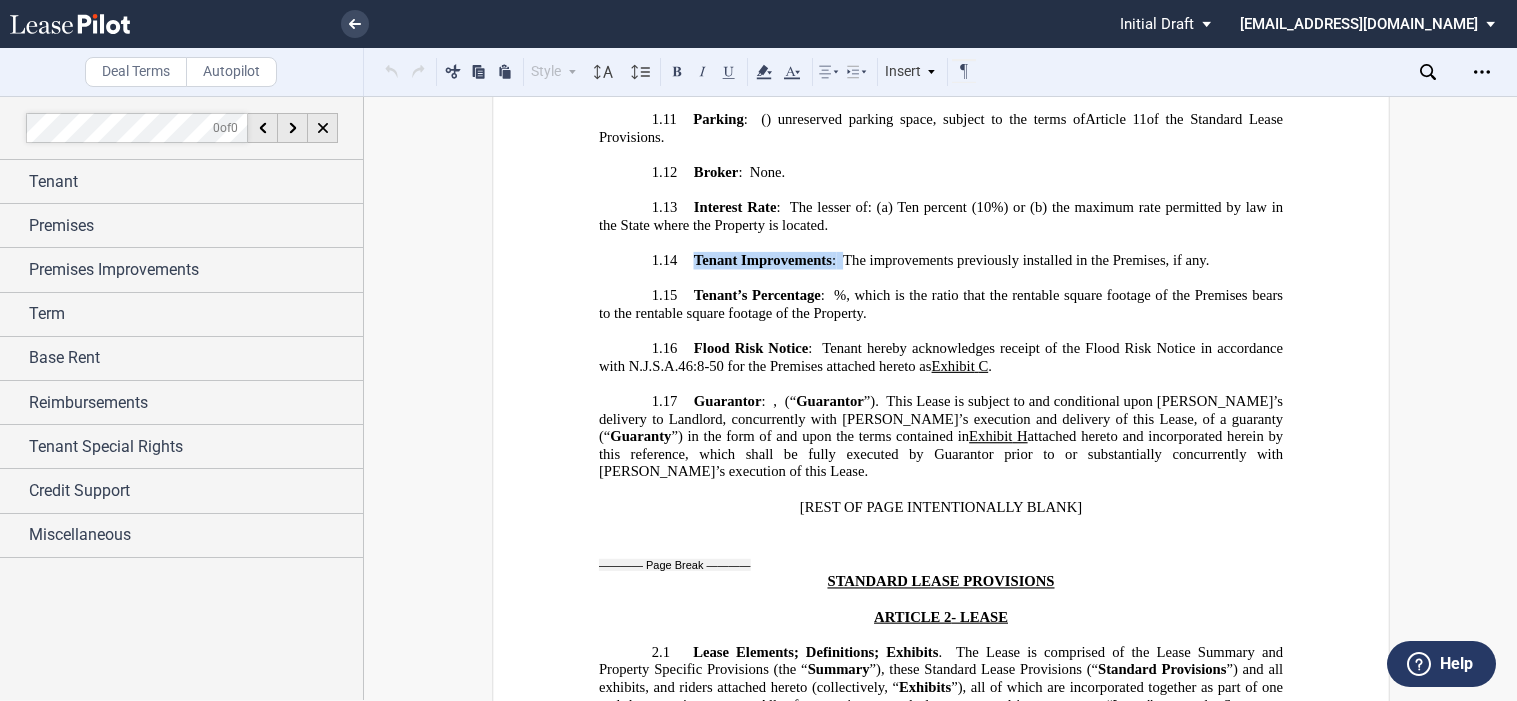 click 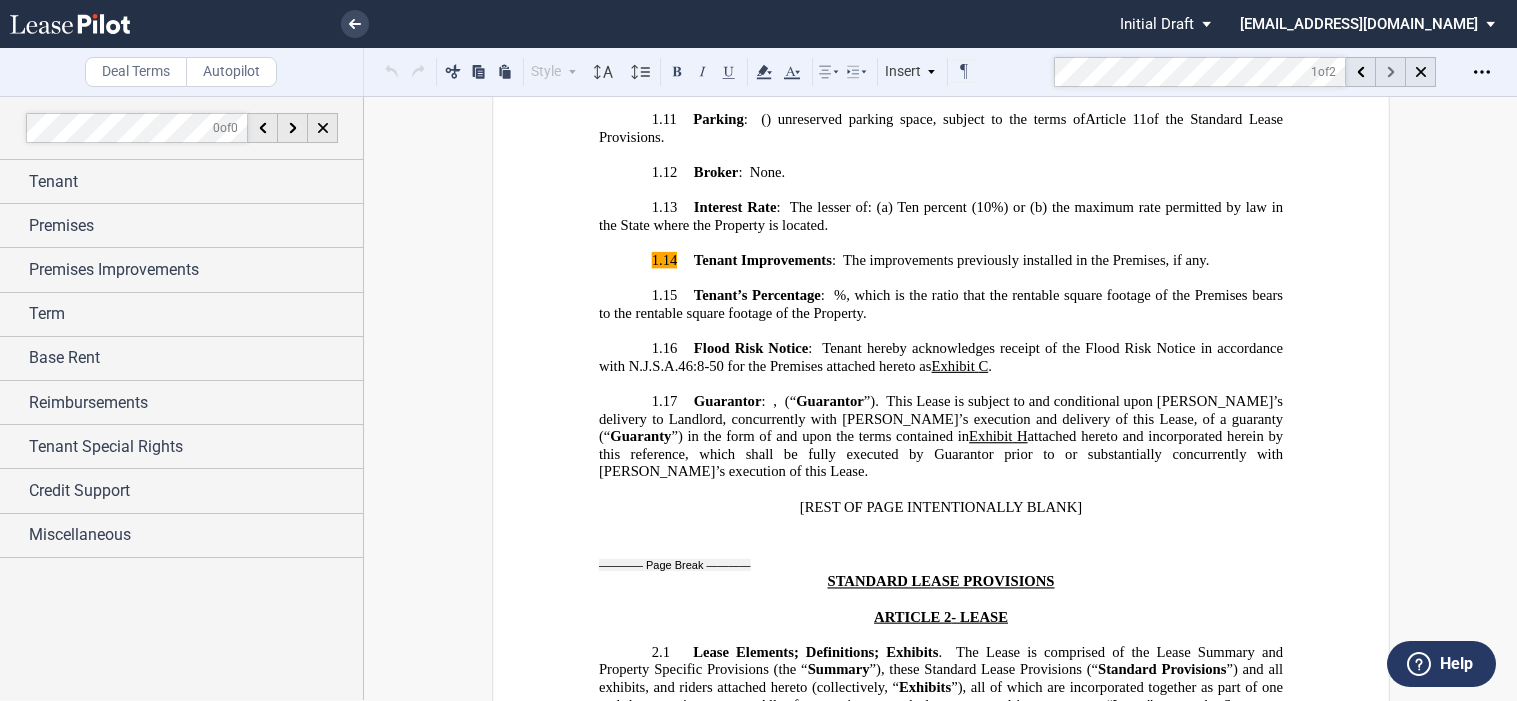 click at bounding box center (1391, 72) 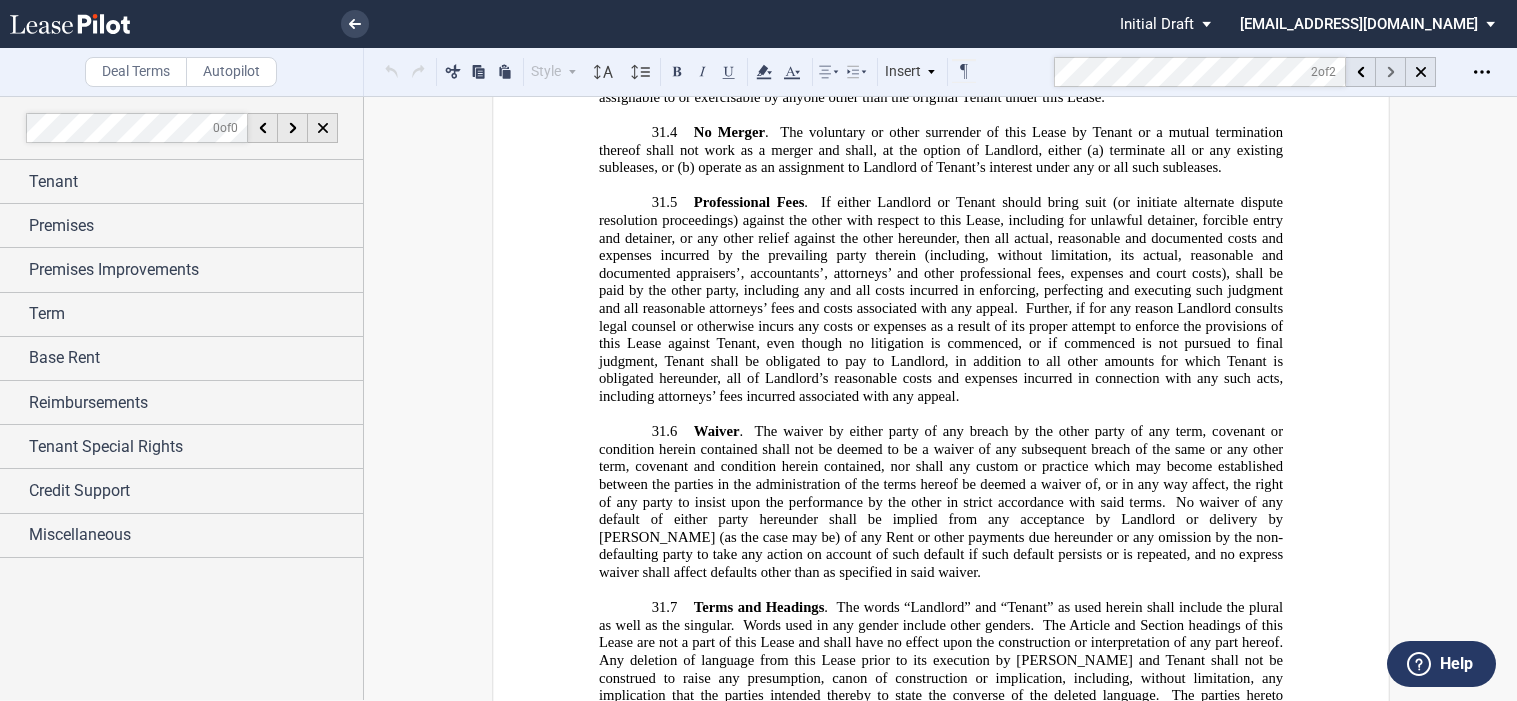 scroll, scrollTop: 29869, scrollLeft: 0, axis: vertical 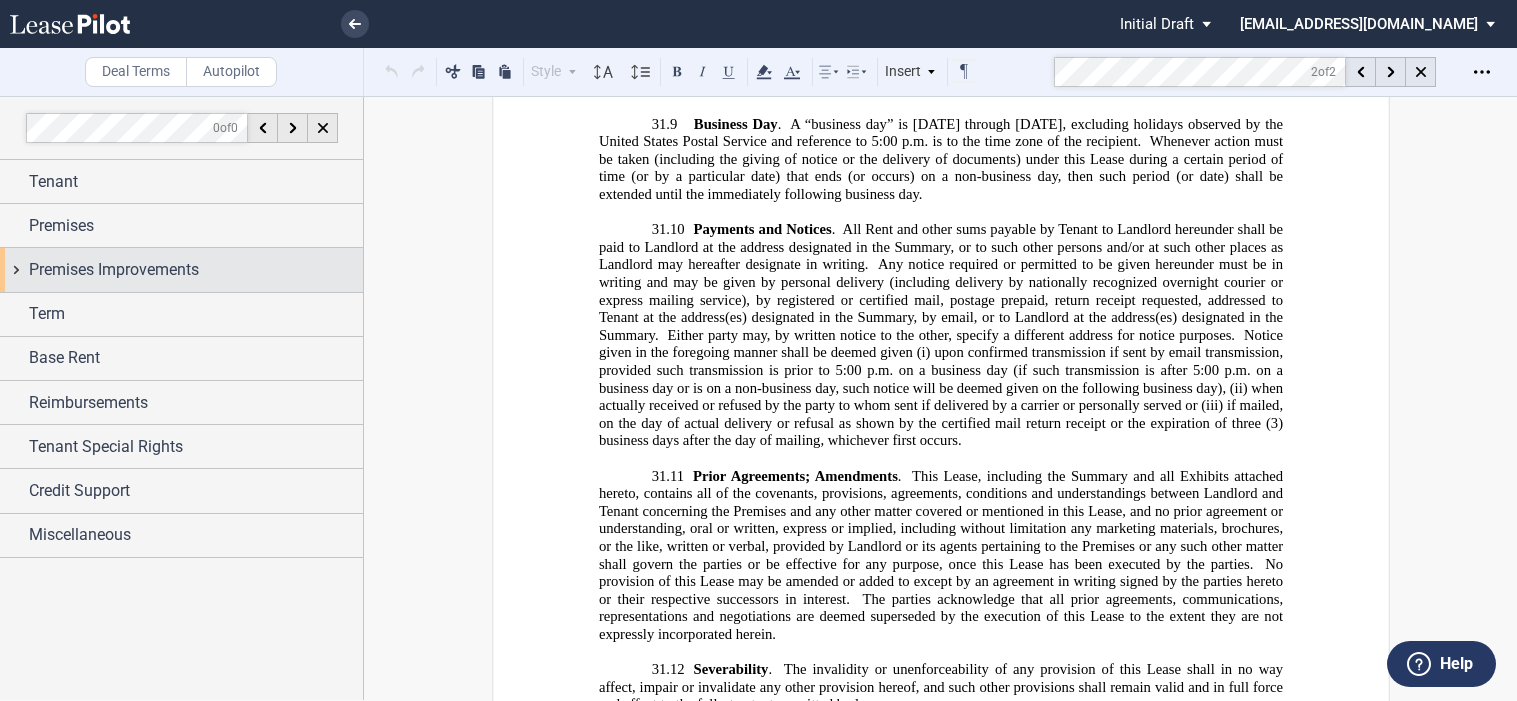 click on "Premises Improvements" at bounding box center [114, 270] 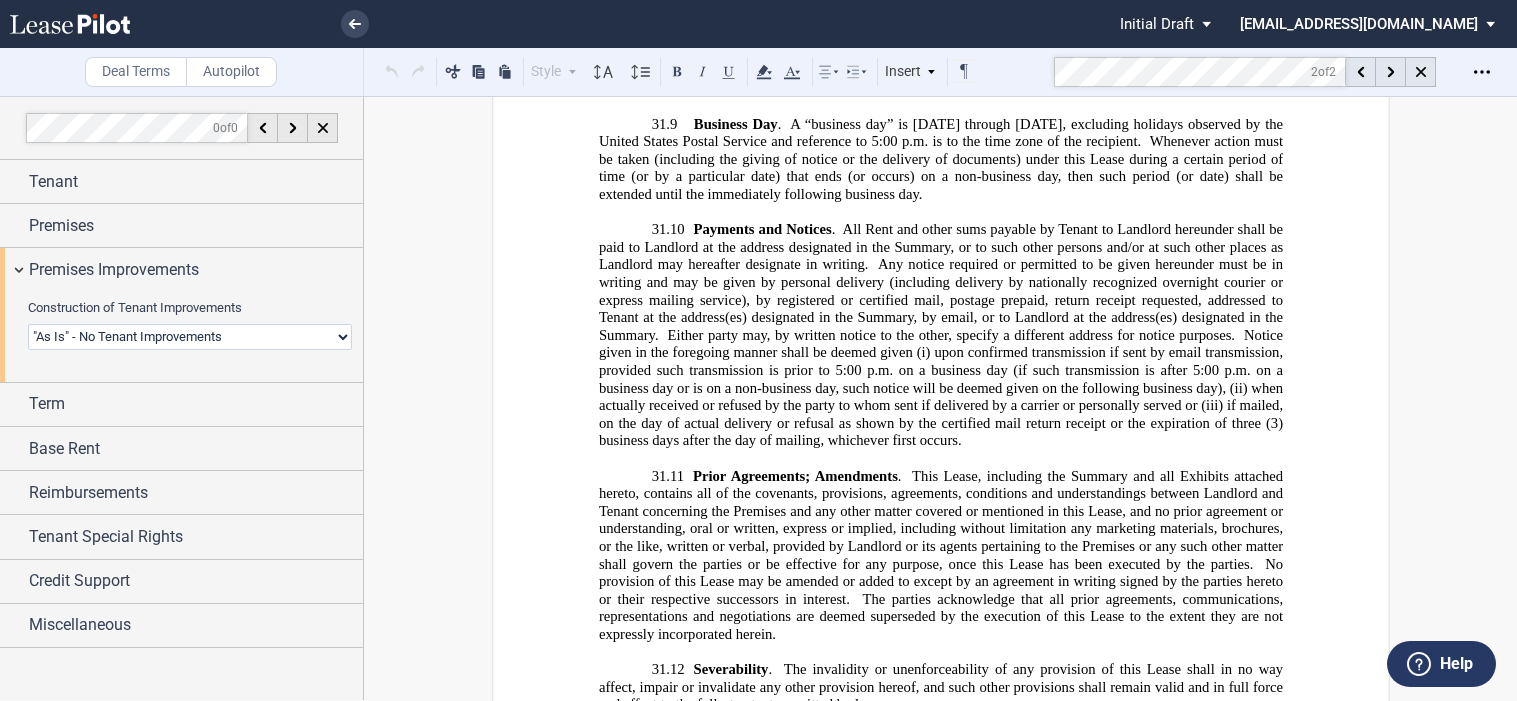 click on "Landlord Constructs Tenant Improvements
Tenant Constructs Tenant Improvements
"As Is" - No Tenant Improvements" at bounding box center [190, 337] 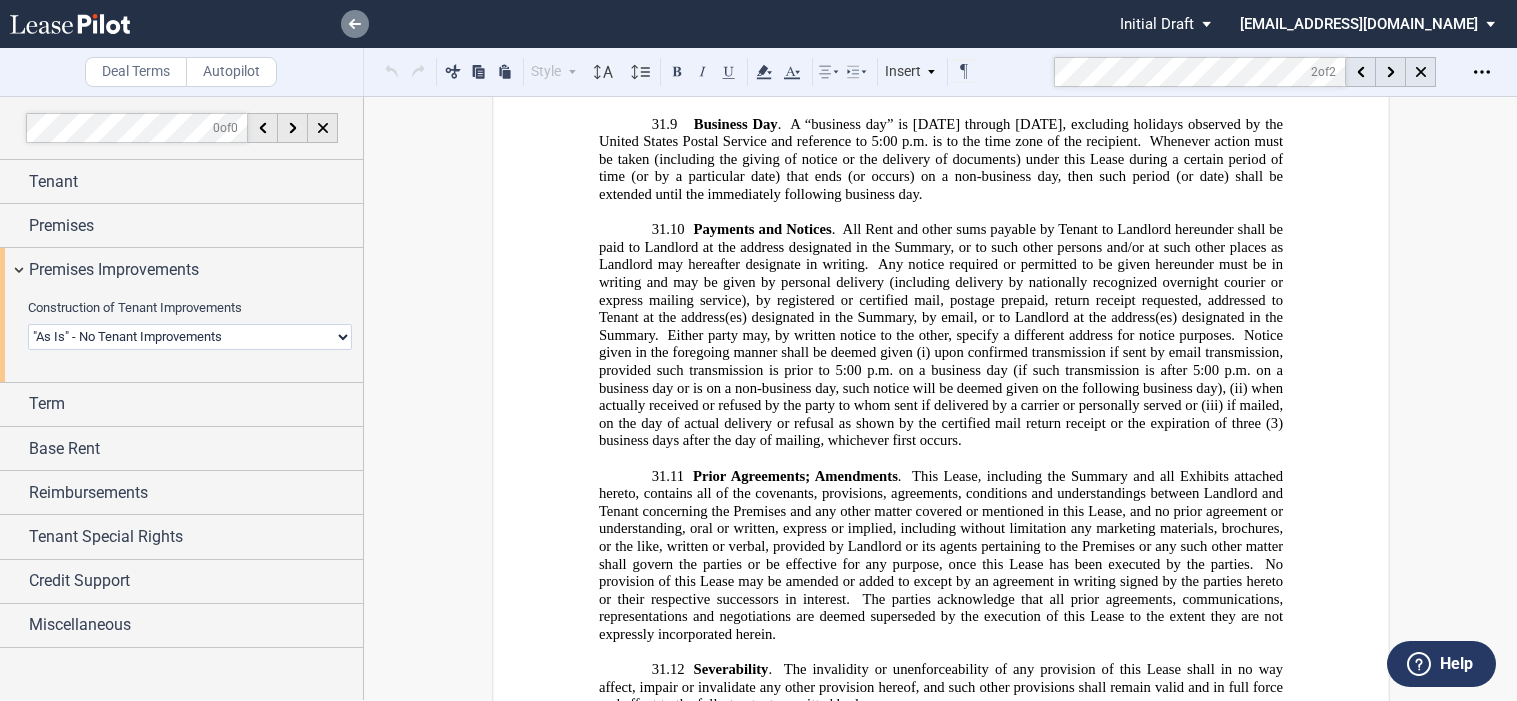 click at bounding box center [355, 24] 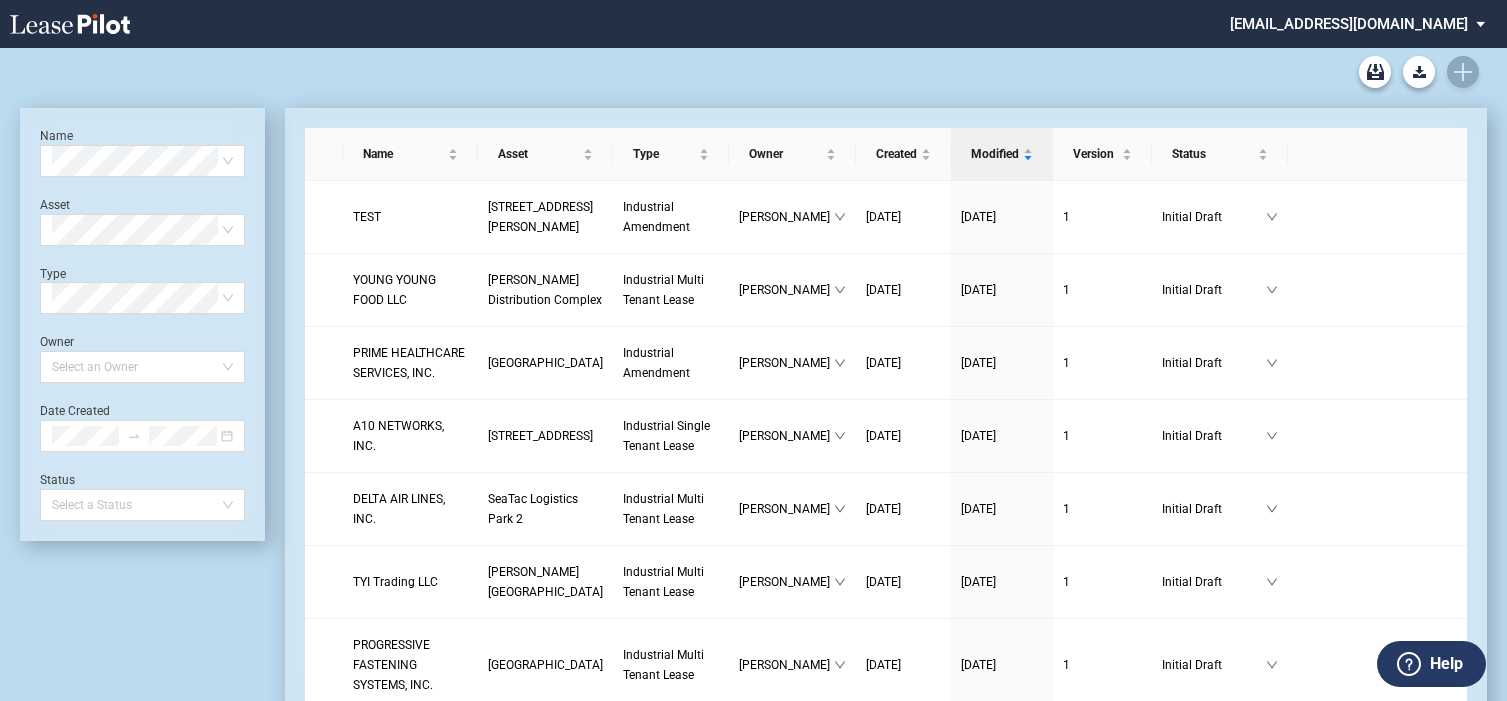scroll, scrollTop: 0, scrollLeft: 0, axis: both 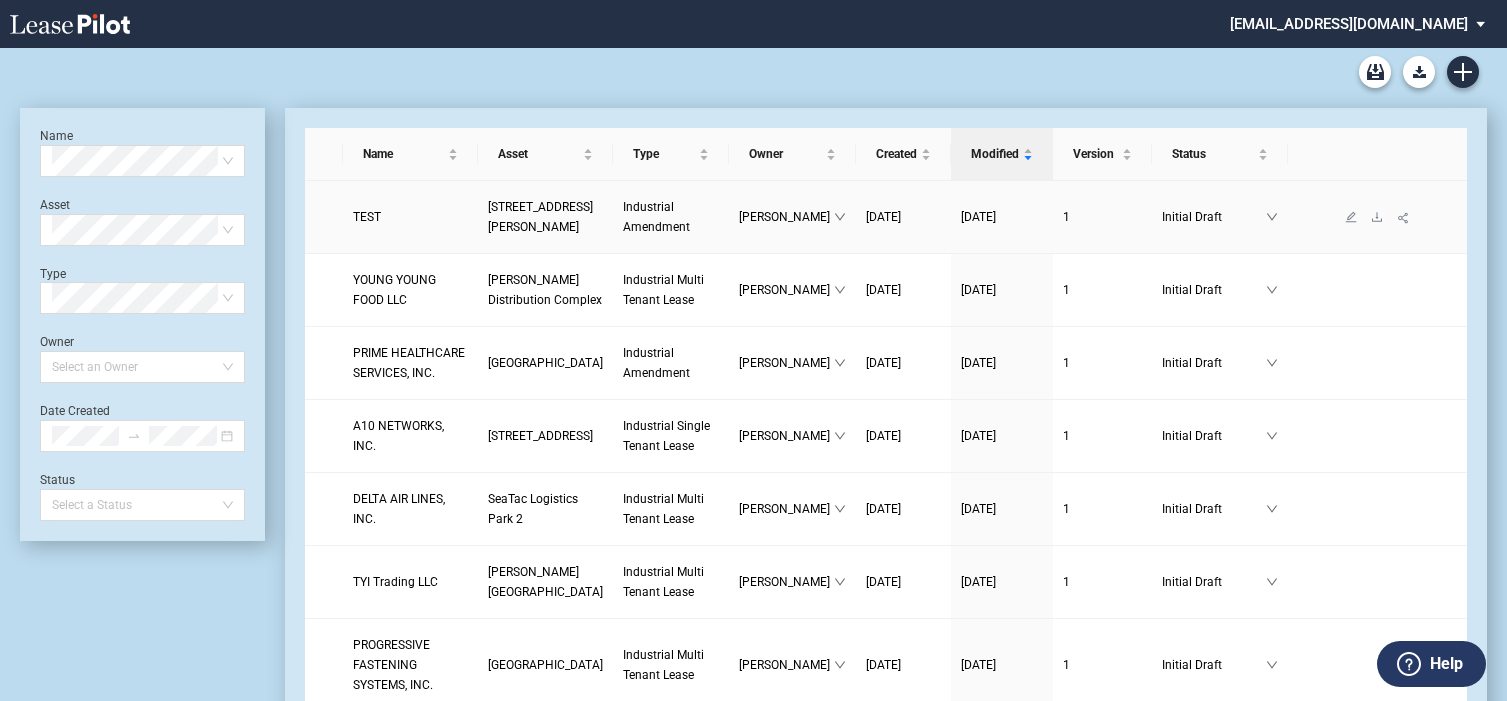 click on "[STREET_ADDRESS][PERSON_NAME]" at bounding box center (540, 217) 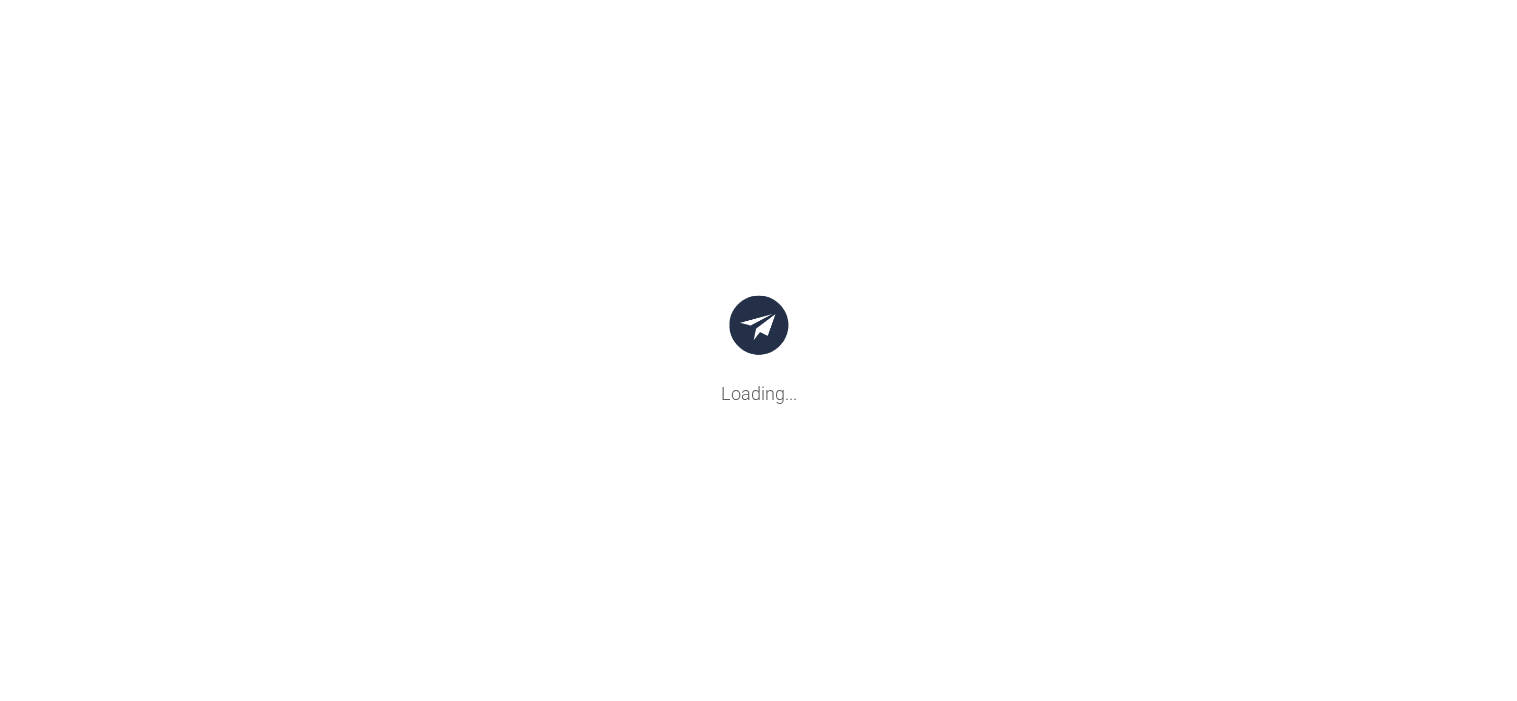 scroll, scrollTop: 0, scrollLeft: 0, axis: both 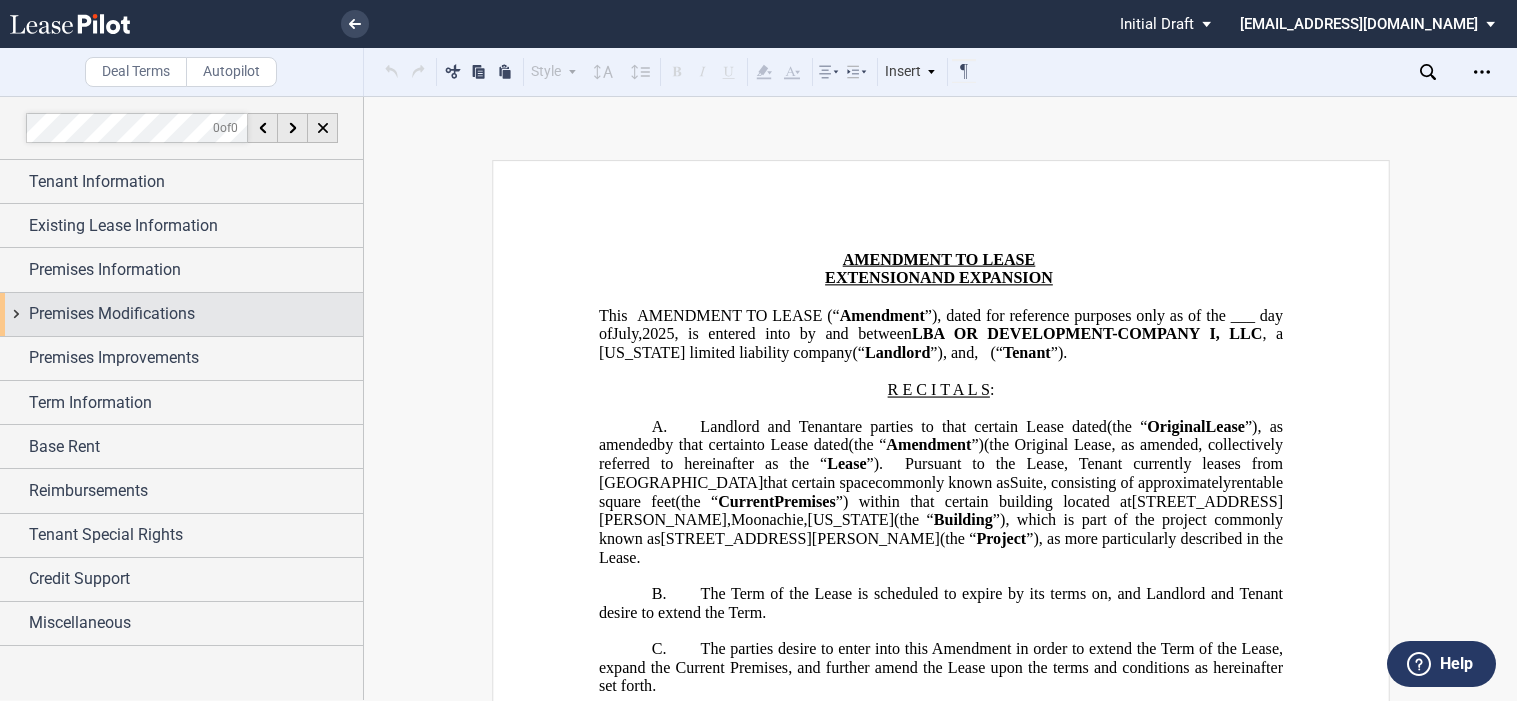 click on "Premises Modifications" at bounding box center [181, 314] 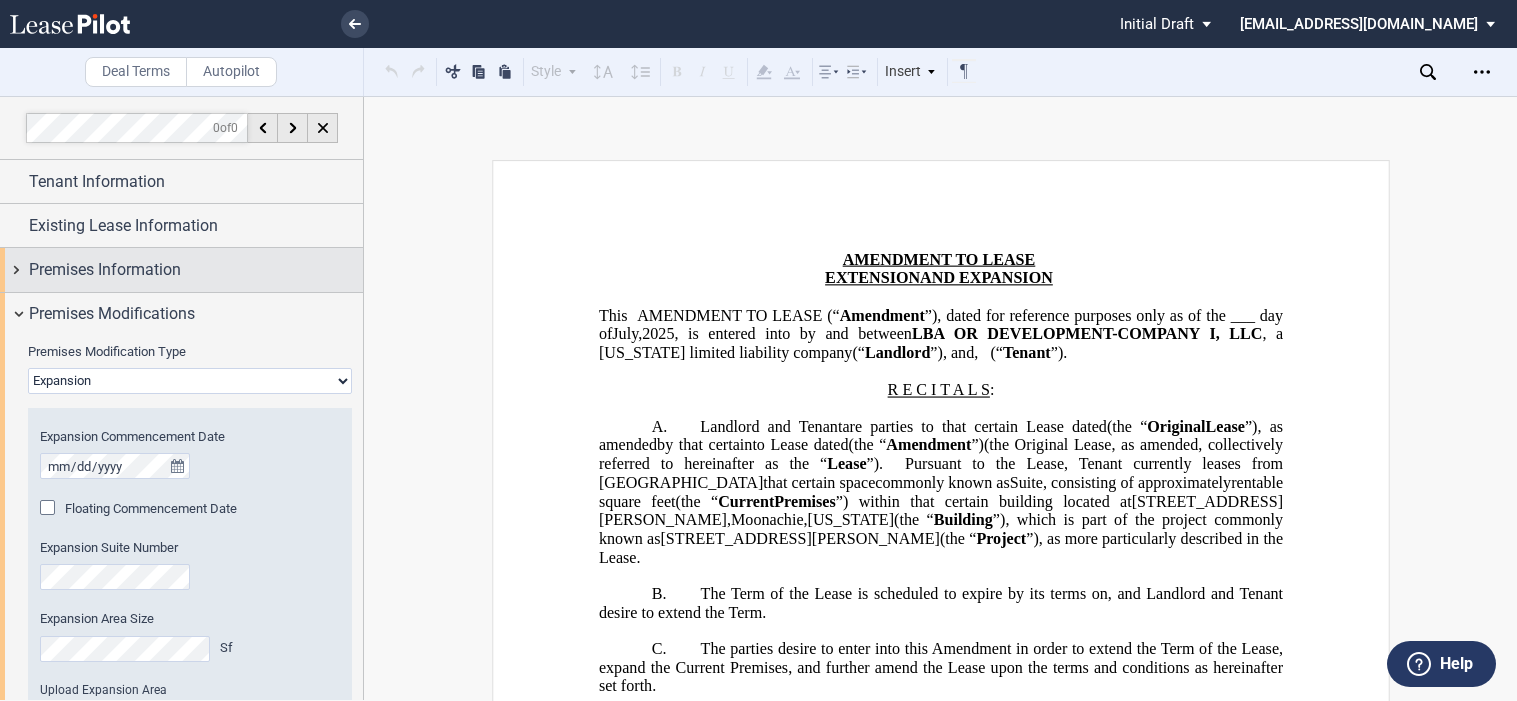 scroll, scrollTop: 0, scrollLeft: 0, axis: both 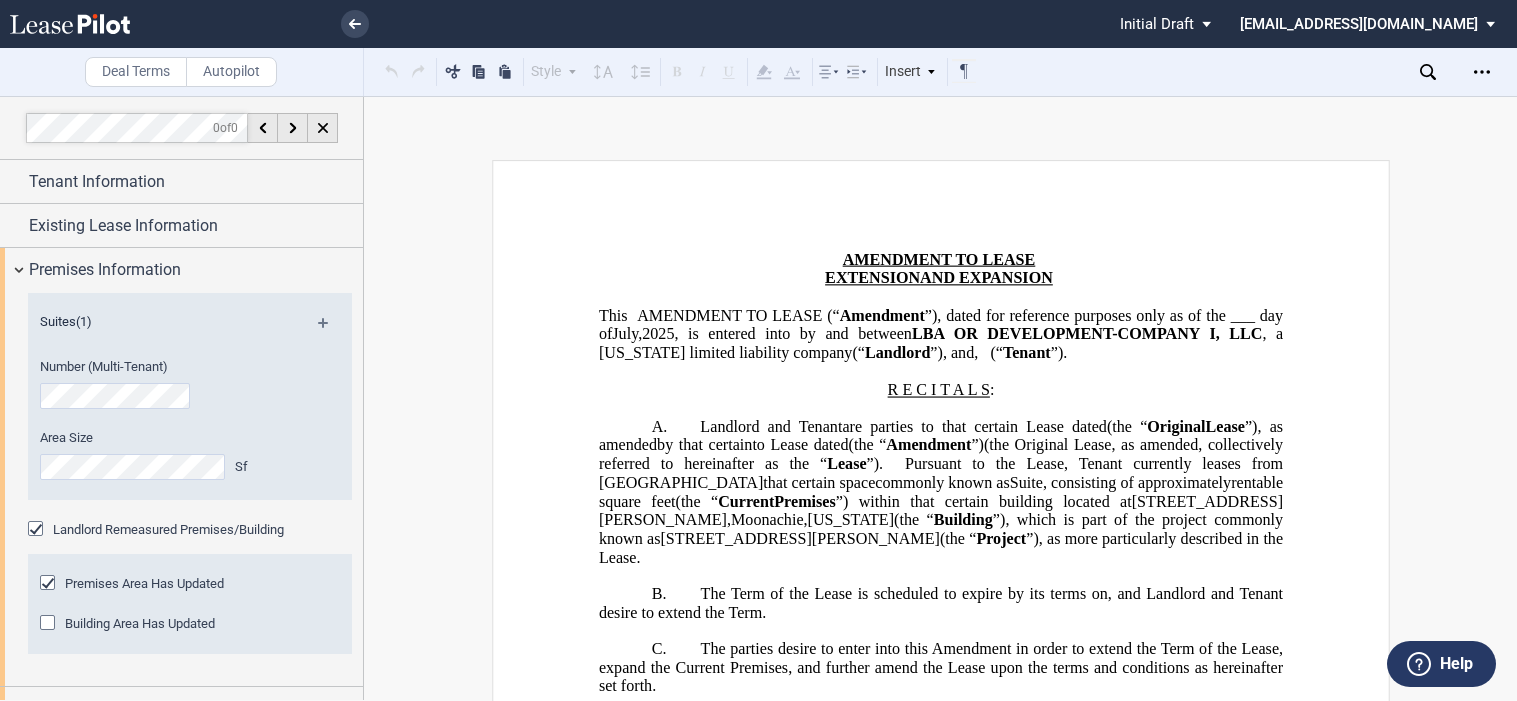 click on "Building Area Has Updated" 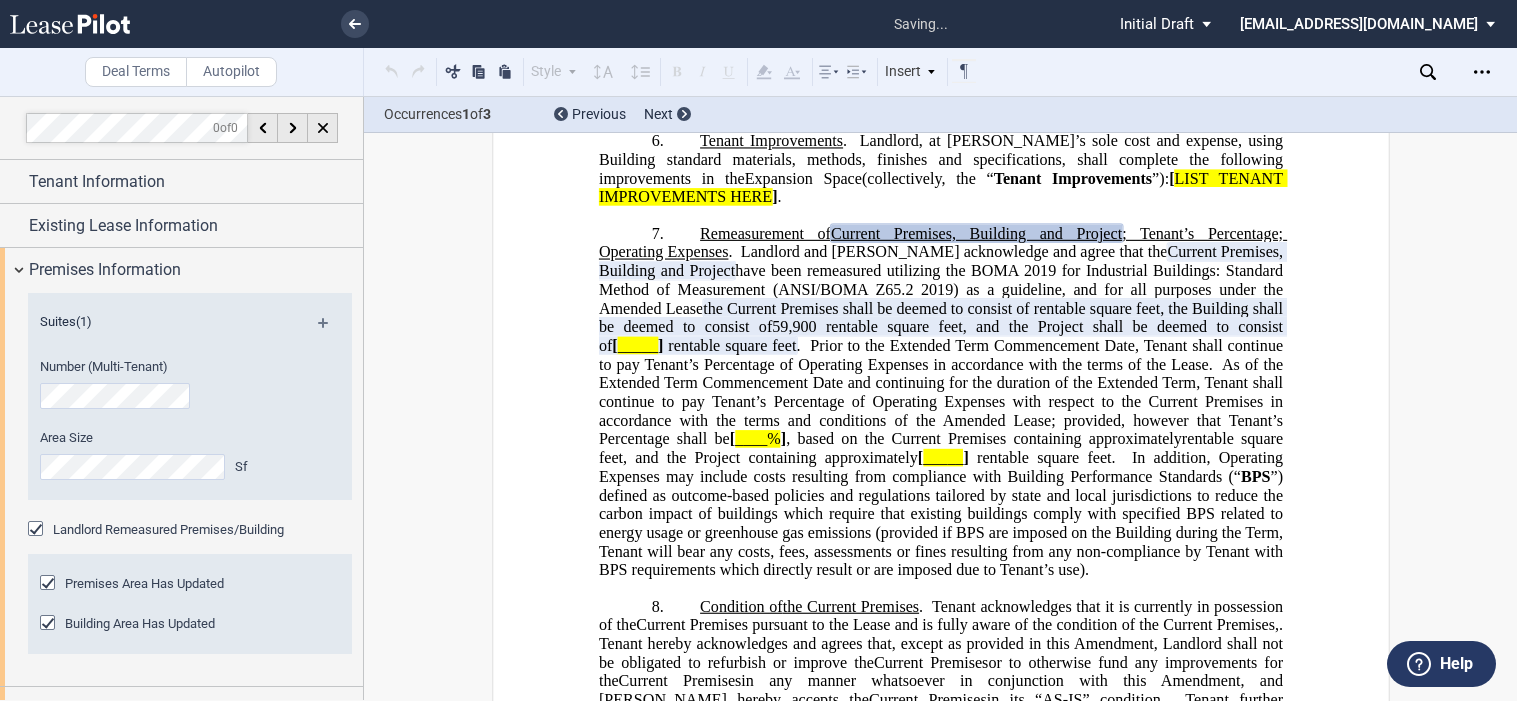 scroll, scrollTop: 2318, scrollLeft: 0, axis: vertical 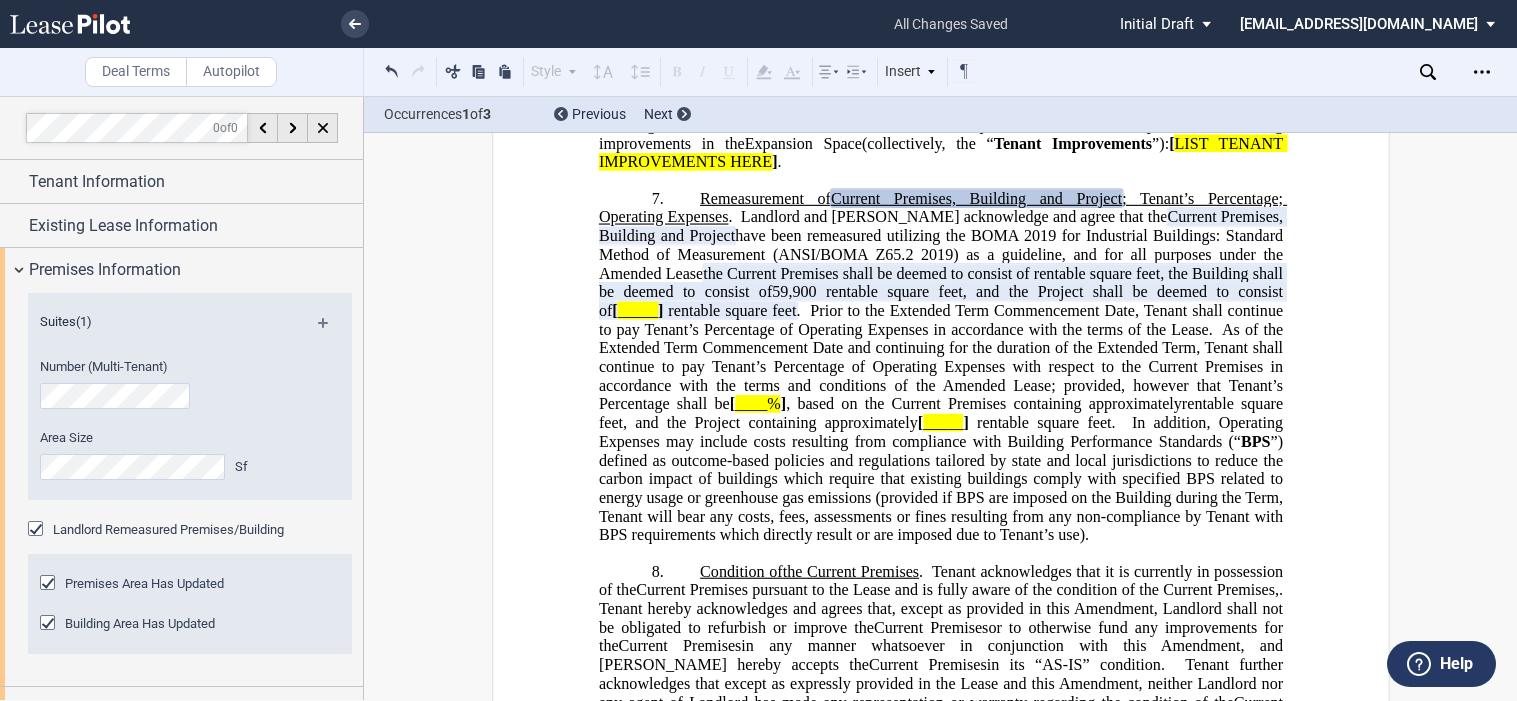 click on "Prior to the Extended Term Commencement Date, Tenant shall continue to pay Tenant’s Percentage of Operating Expenses in accordance with the terms of the Lease." 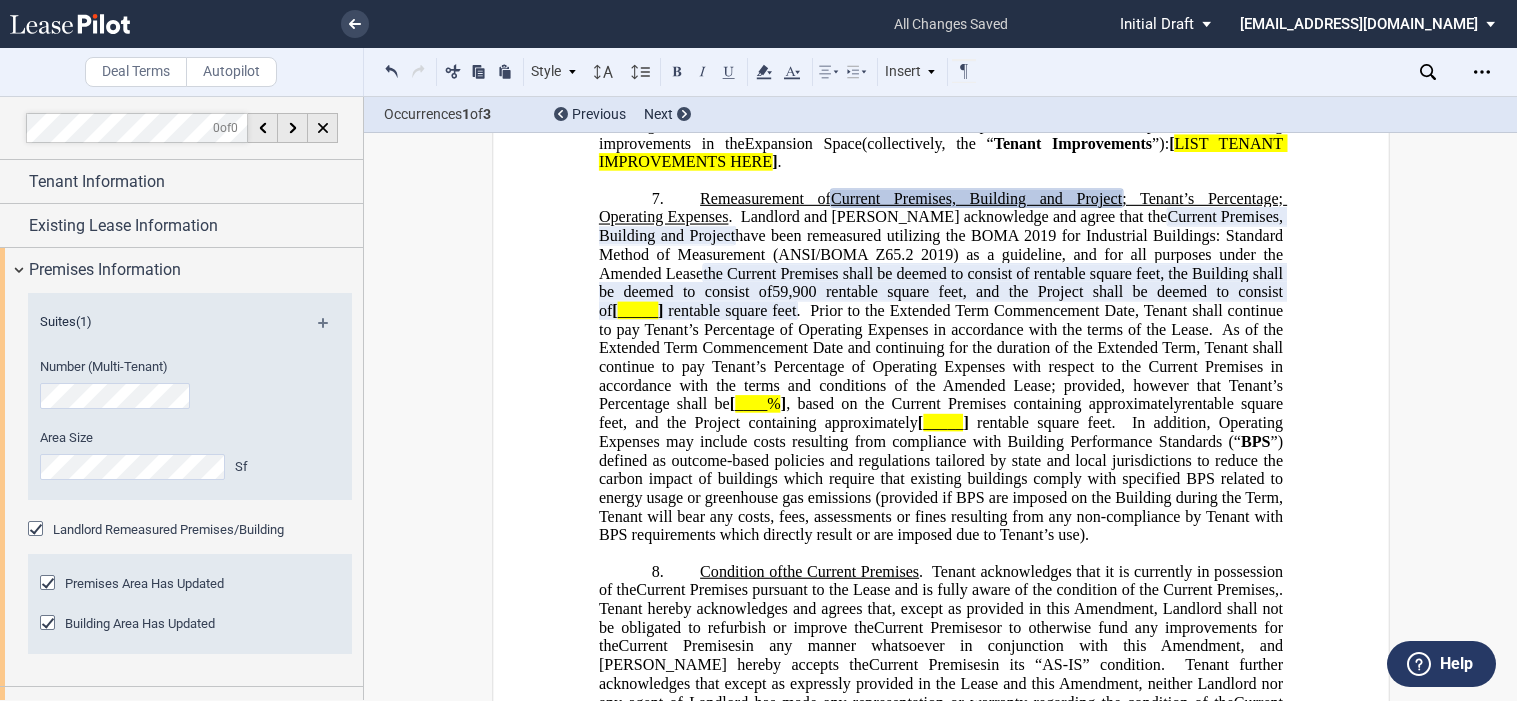 click on "Prior to the Extended Term Commencement Date, Tenant shall continue to pay Tenant’s Percentage of Operating Expenses in accordance with the terms of the Lease." 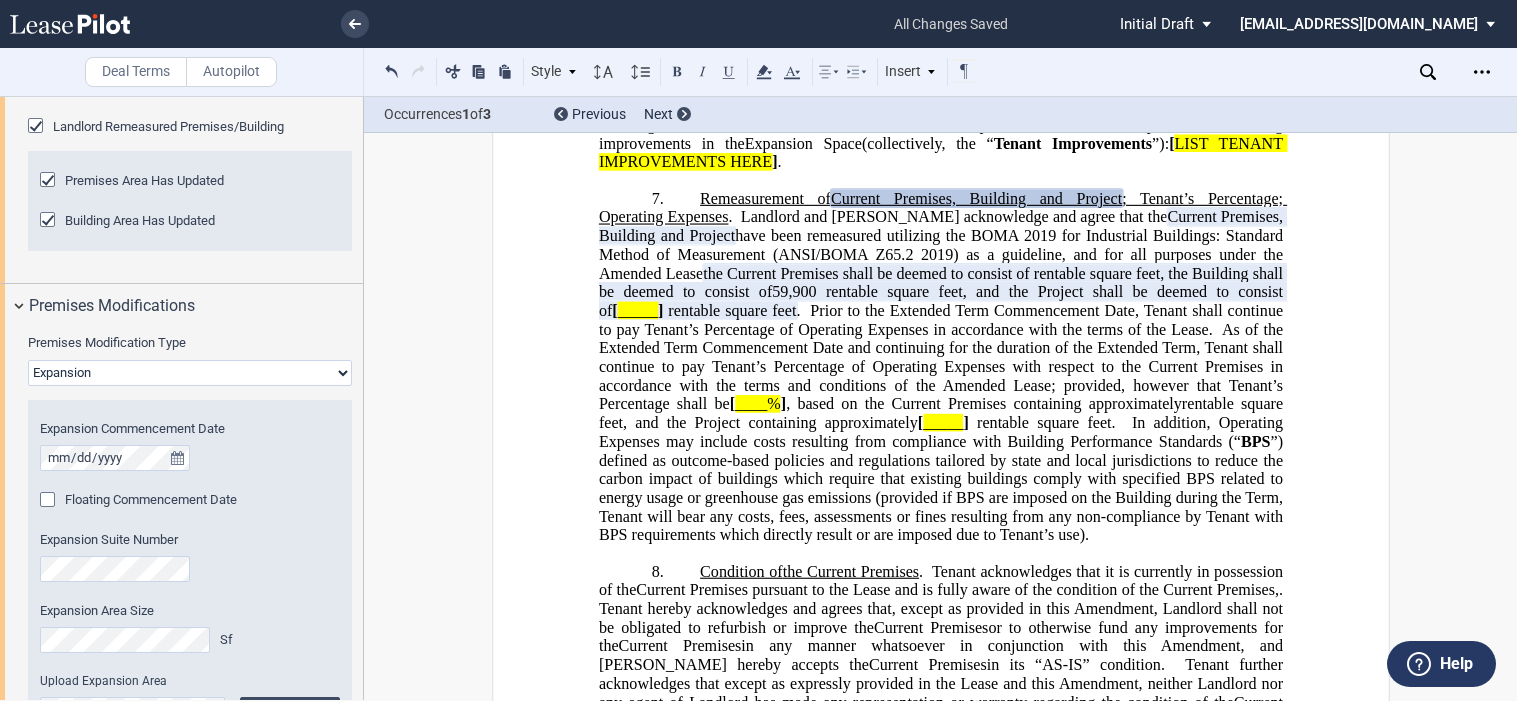 scroll, scrollTop: 700, scrollLeft: 0, axis: vertical 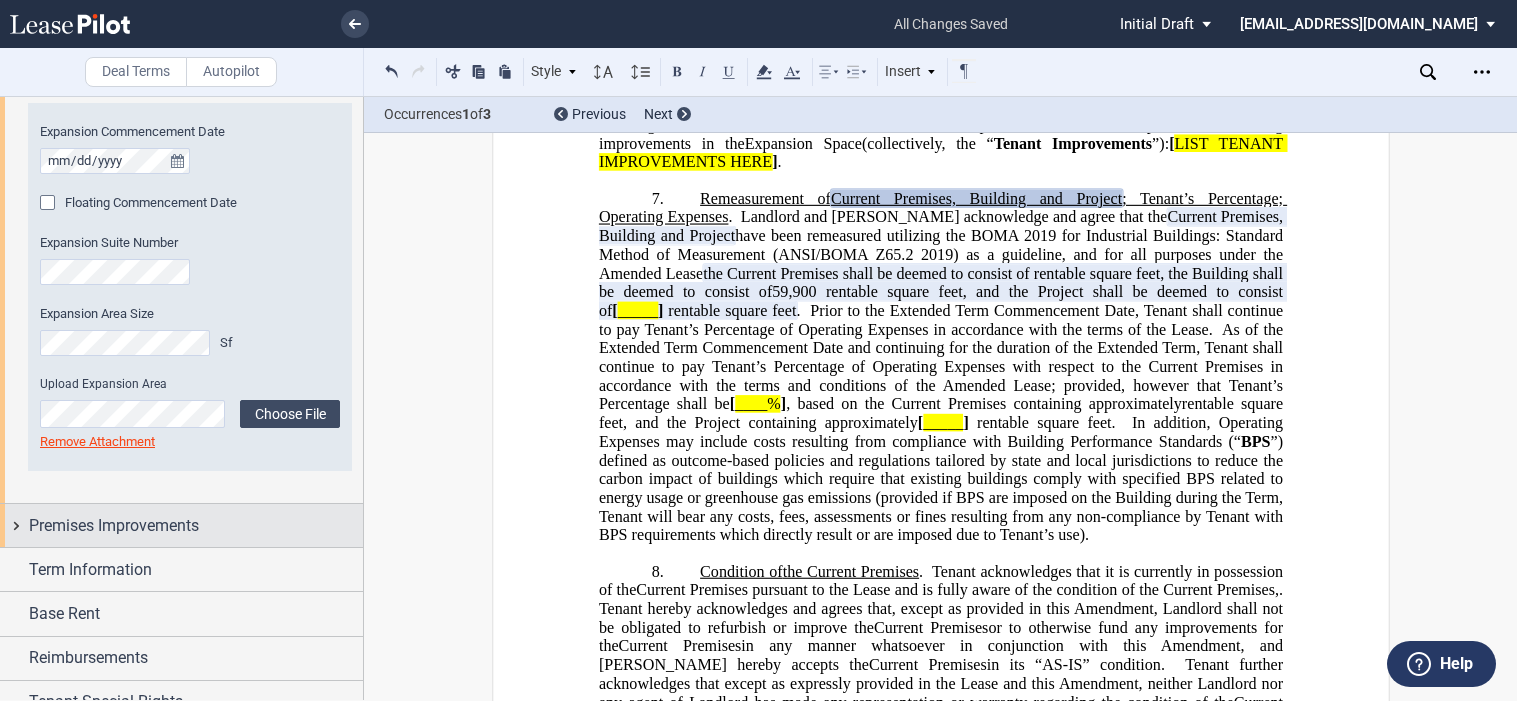 click on "Premises Improvements" at bounding box center [181, 525] 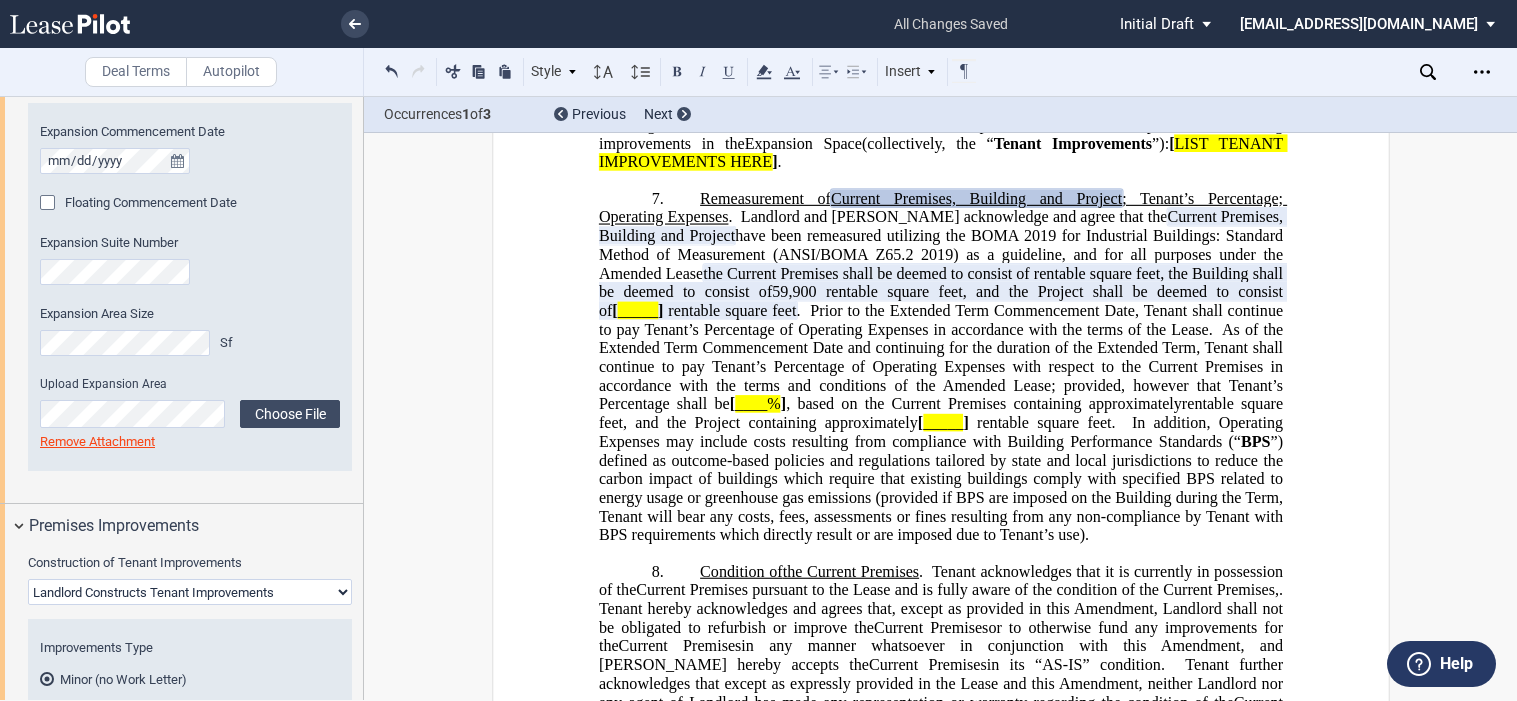 scroll, scrollTop: 1000, scrollLeft: 0, axis: vertical 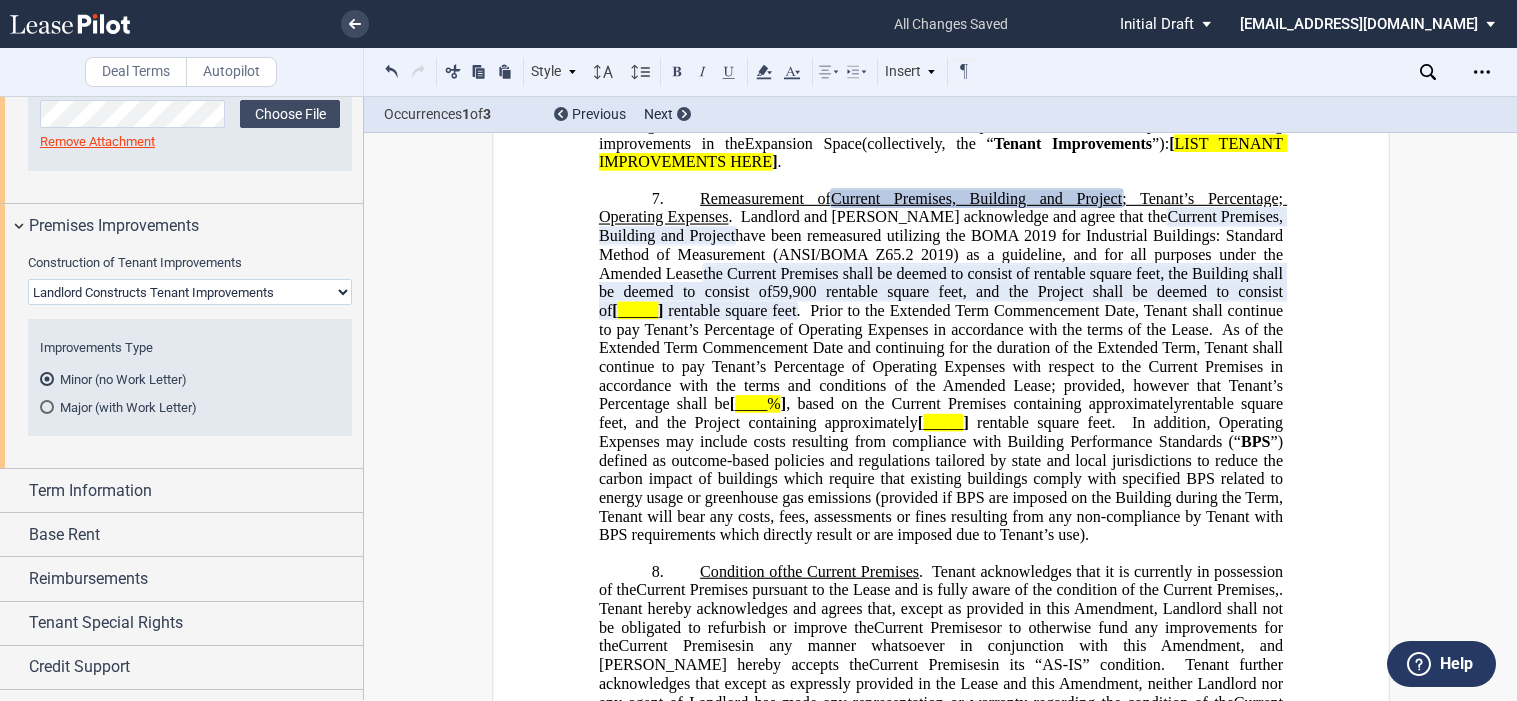drag, startPoint x: 393, startPoint y: 586, endPoint x: 373, endPoint y: 563, distance: 30.479502 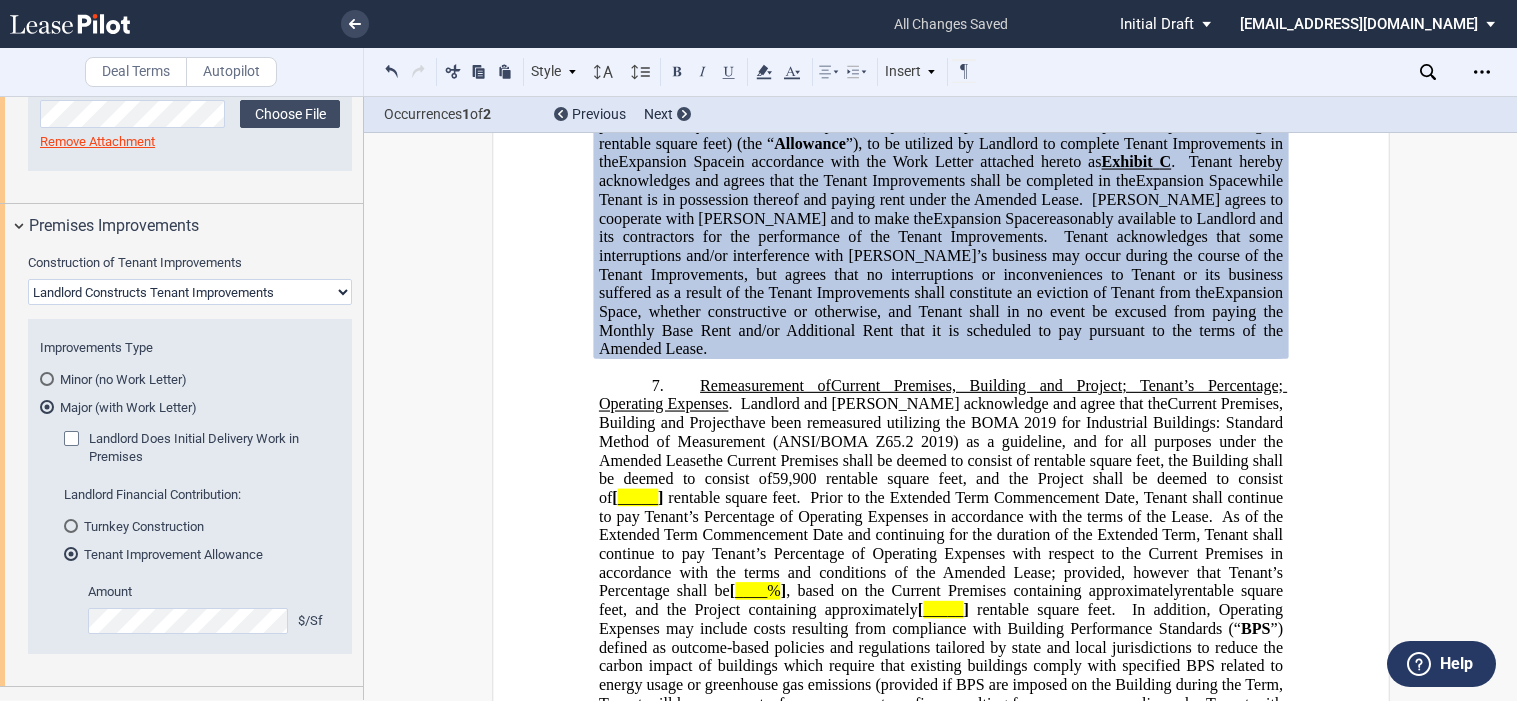 click on "Turnkey Construction" at bounding box center [196, 526] 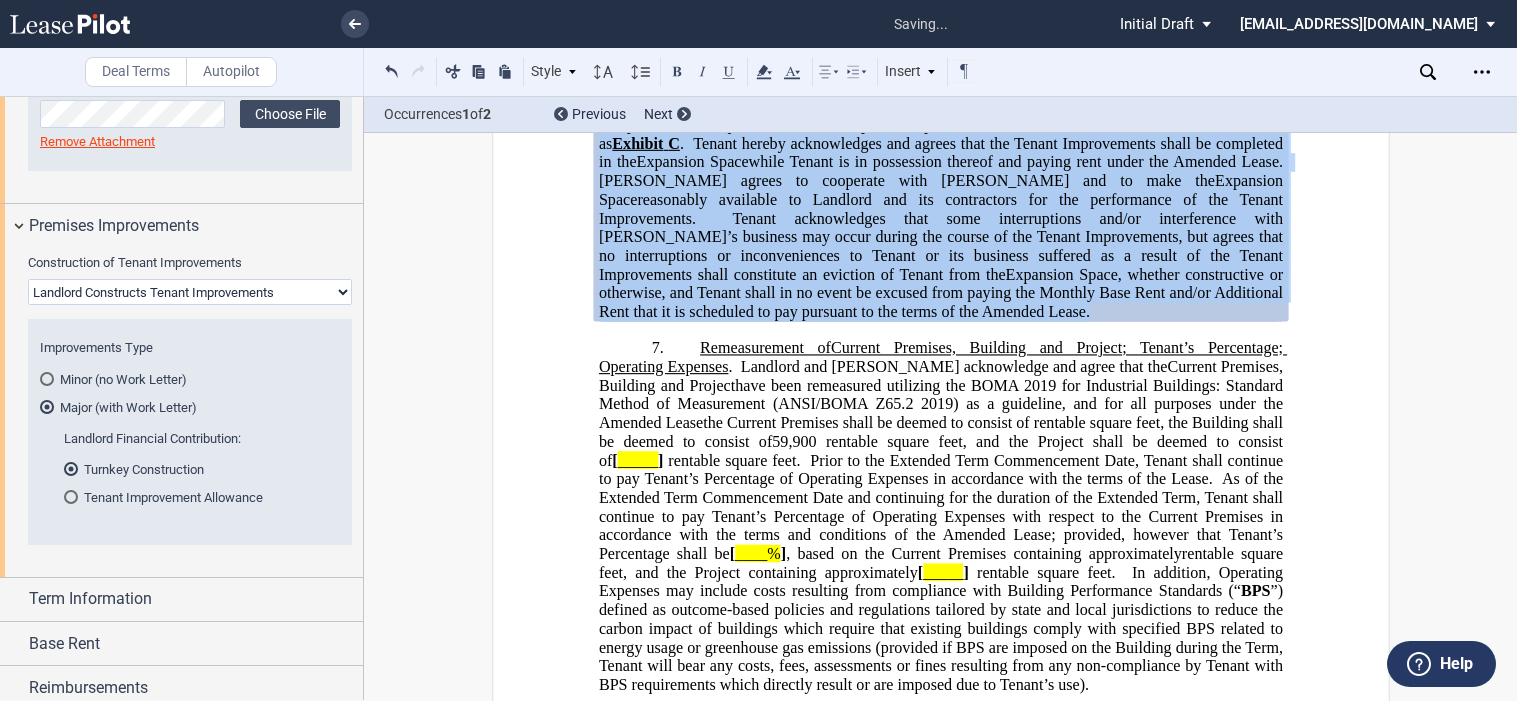 drag, startPoint x: 1286, startPoint y: 331, endPoint x: 854, endPoint y: 151, distance: 468 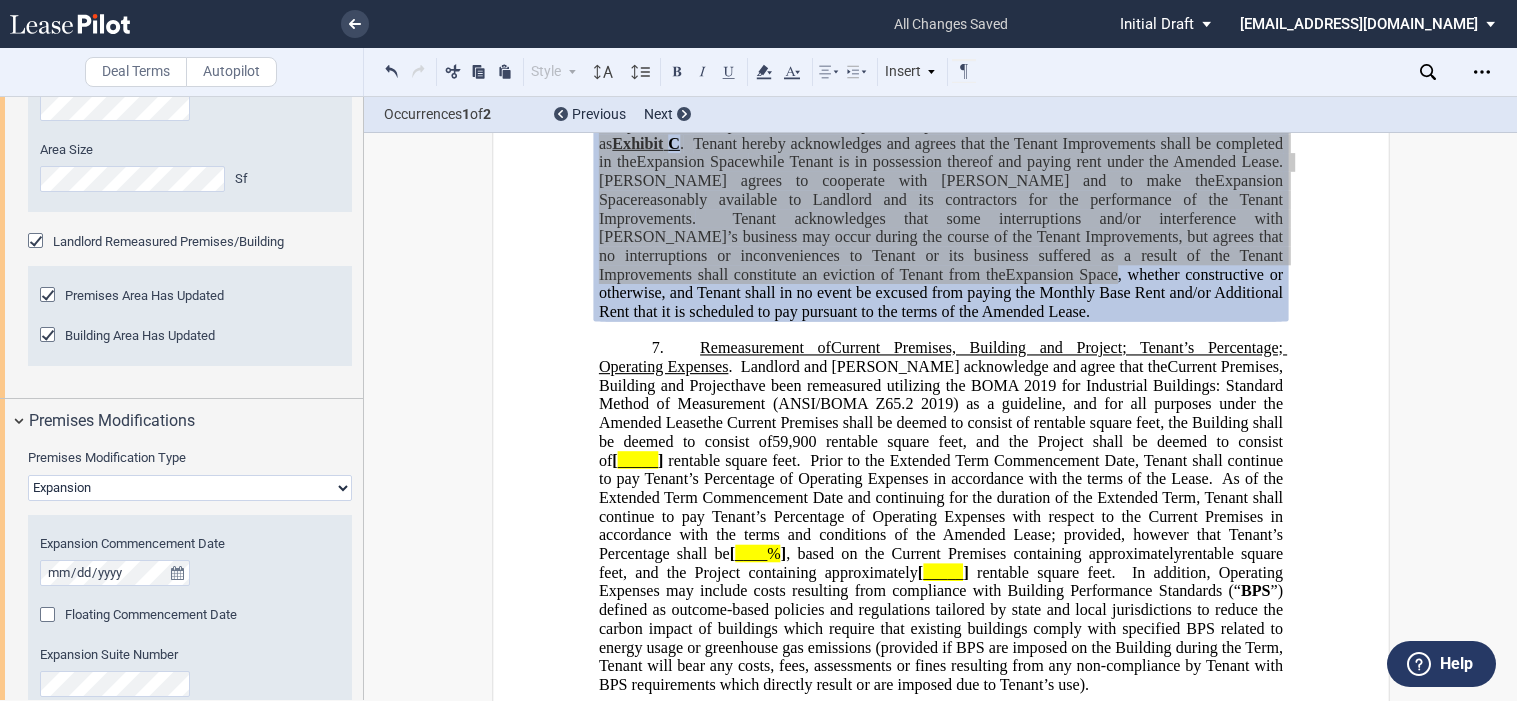 scroll, scrollTop: 400, scrollLeft: 0, axis: vertical 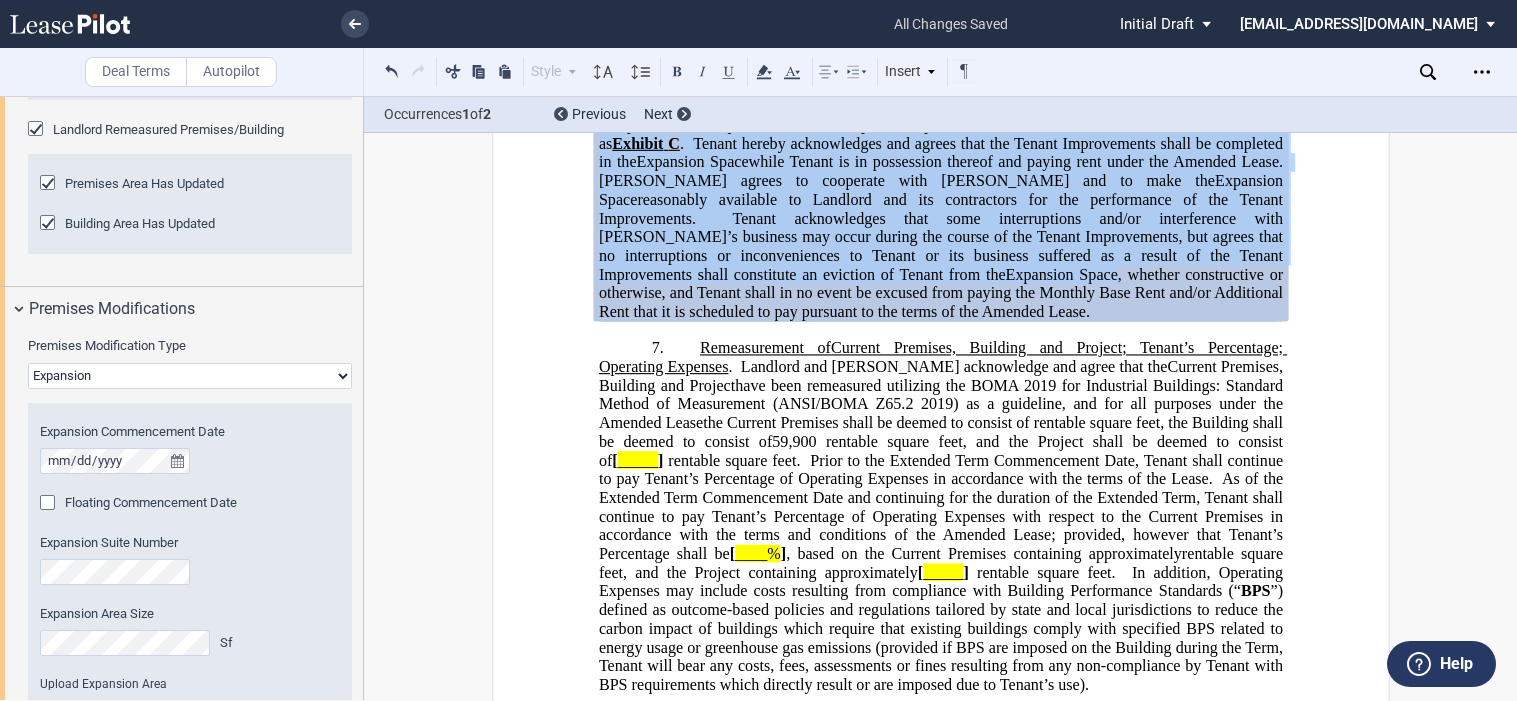 click on "None
Expansion
Relocation
Reduction
Termination" at bounding box center [190, 376] 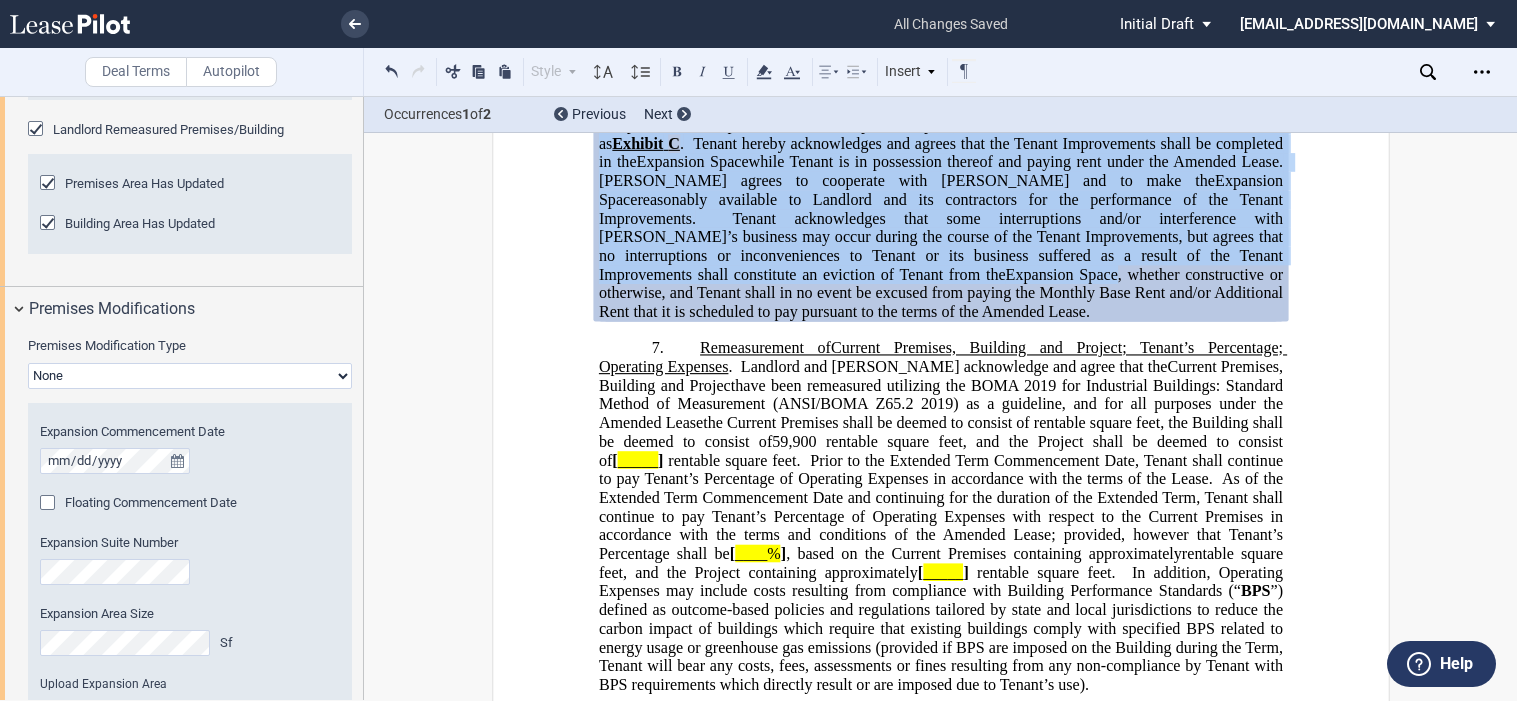 click on "None
Expansion
Relocation
Reduction
Termination" at bounding box center (190, 376) 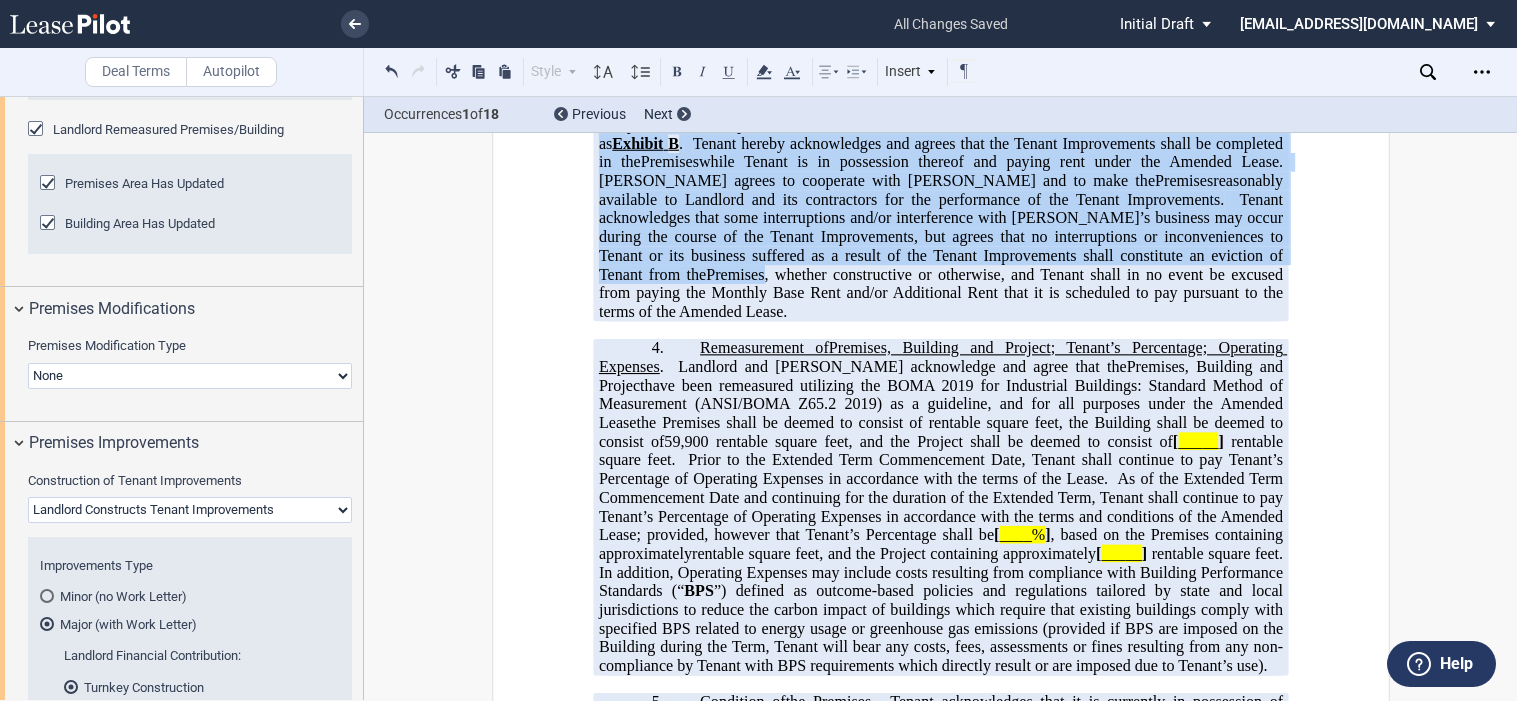 click on ", whether constructive or otherwise, and Tenant shall in no event be excused from paying the Monthly Base Rent and/or Additional Rent that it is scheduled to pay pursuant to the terms of the Amended Lease." 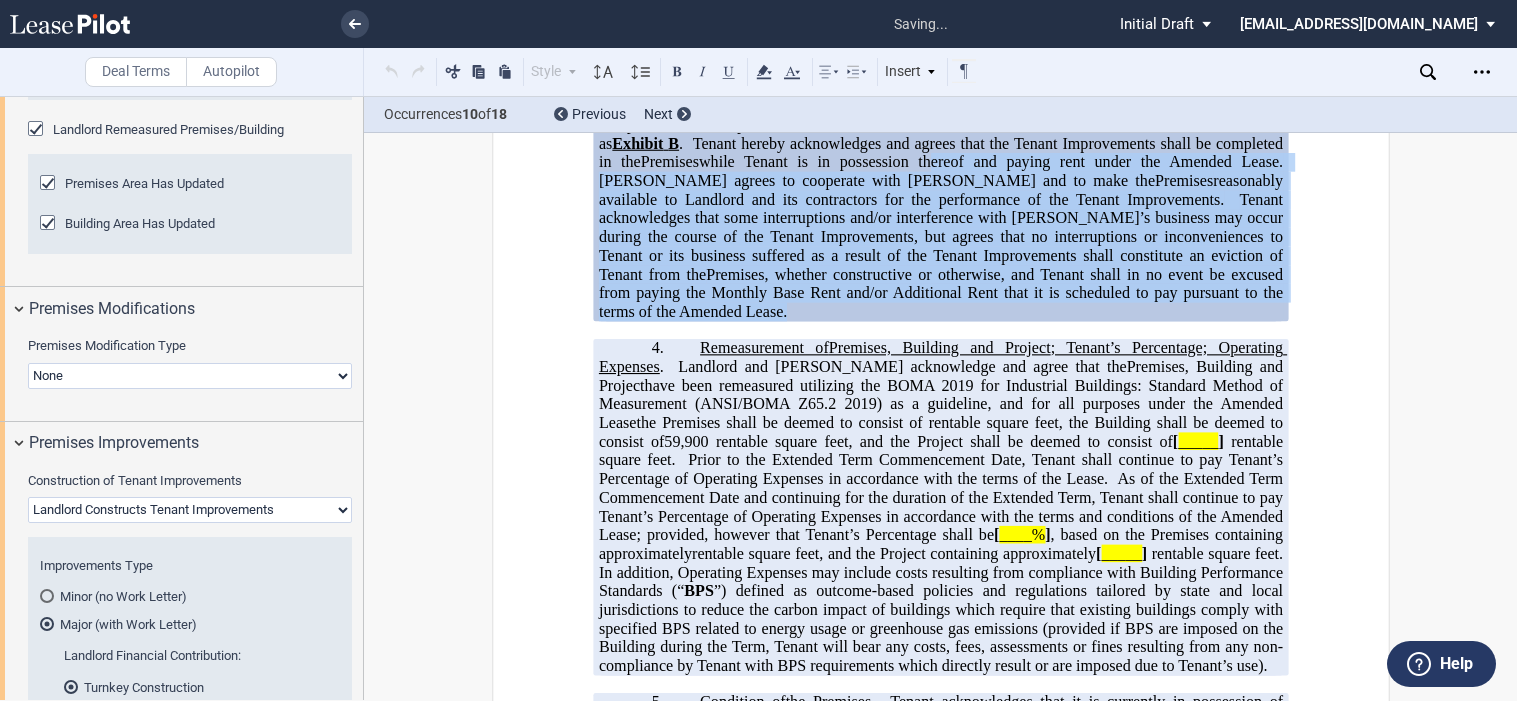 drag, startPoint x: 1096, startPoint y: 307, endPoint x: 810, endPoint y: 185, distance: 310.93408 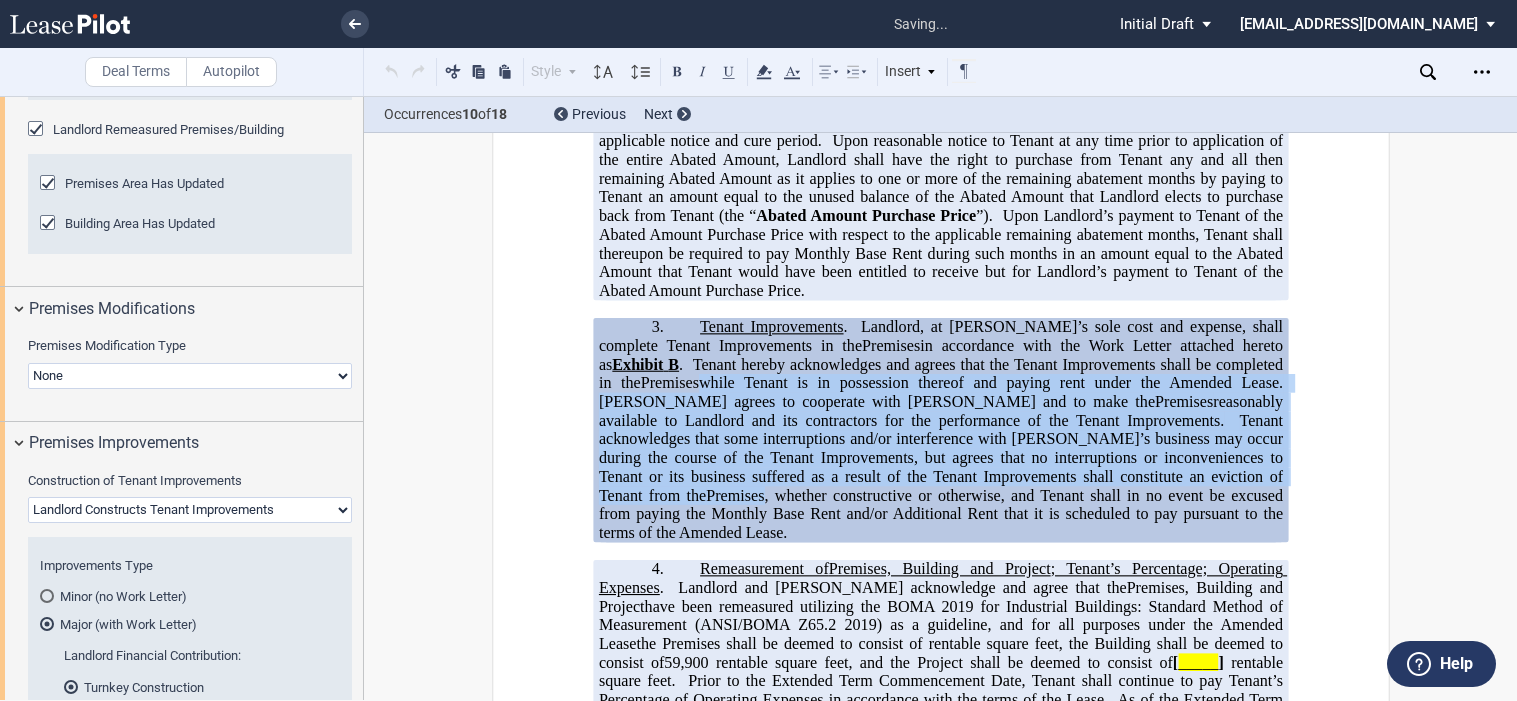 scroll, scrollTop: 1214, scrollLeft: 0, axis: vertical 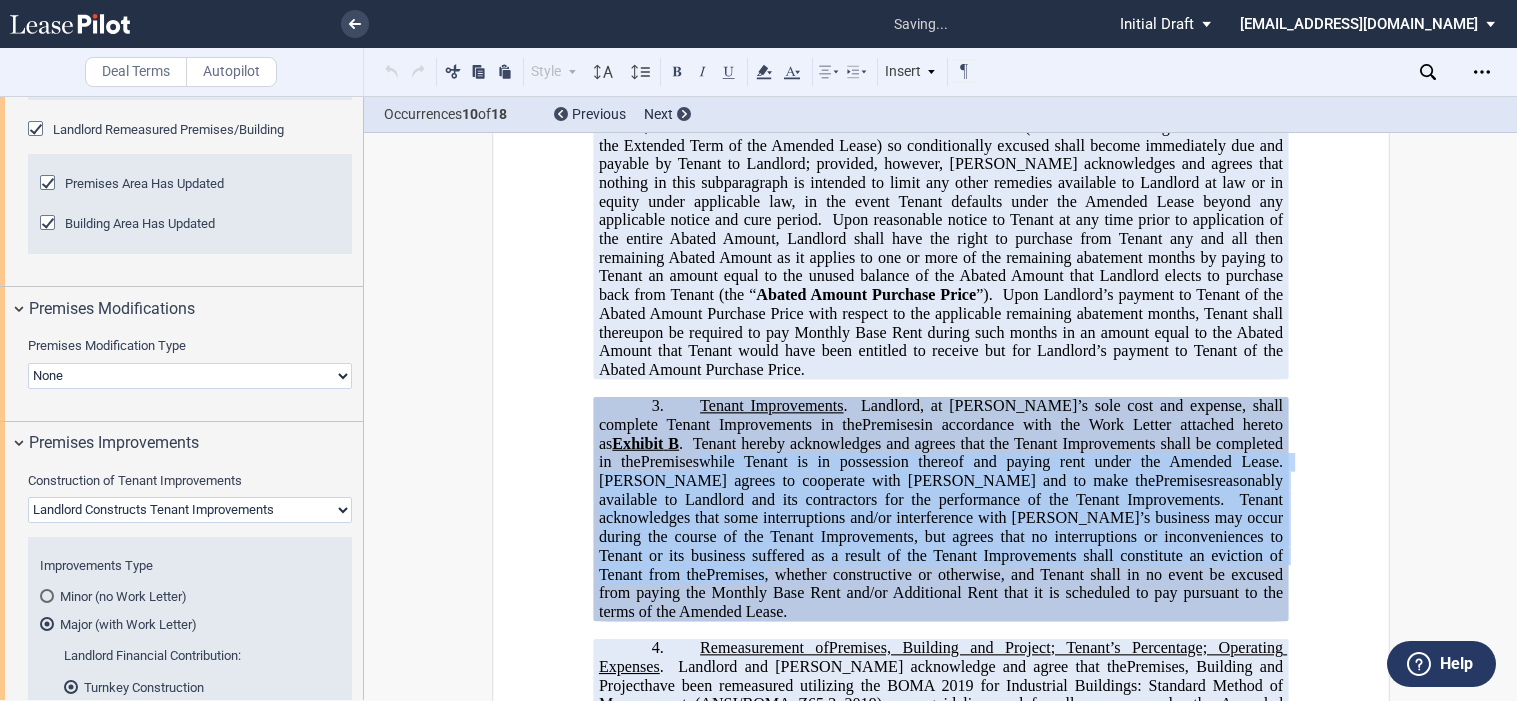 click on "3.                 Tenant Improvements .    Landlord, at Landlord’s sole cost and expense, shall complete Tenant Improvements in the  Expansion Space  New Premises  Premises  Retained Premises  in accordance with the Work Letter attached hereto as  Exhibit   ﻿ B ﻿ .    Tenant hereby acknowledges and agrees that the Tenant Improvements shall be completed in the  Expansion Space  New Premises  Premises  Retained Premises  while Tenant is in possession thereof and paying rent under the Amended Lease.    [PERSON_NAME] agrees to cooperate with Landlord and to make the  Expansion Space  New Premises  Premises  Retained Premises  reasonably available to Landlord and its contractors for the performance of the Tenant Improvements.     Expansion Space  New Premises  Premises  Retained Premises , whether constructive or otherwise, and Tenant shall in no event be excused from paying the Monthly Base Rent and/or Additional Rent that it is scheduled to pay pursuant to the terms of the Amended Lease." at bounding box center (940, 509) 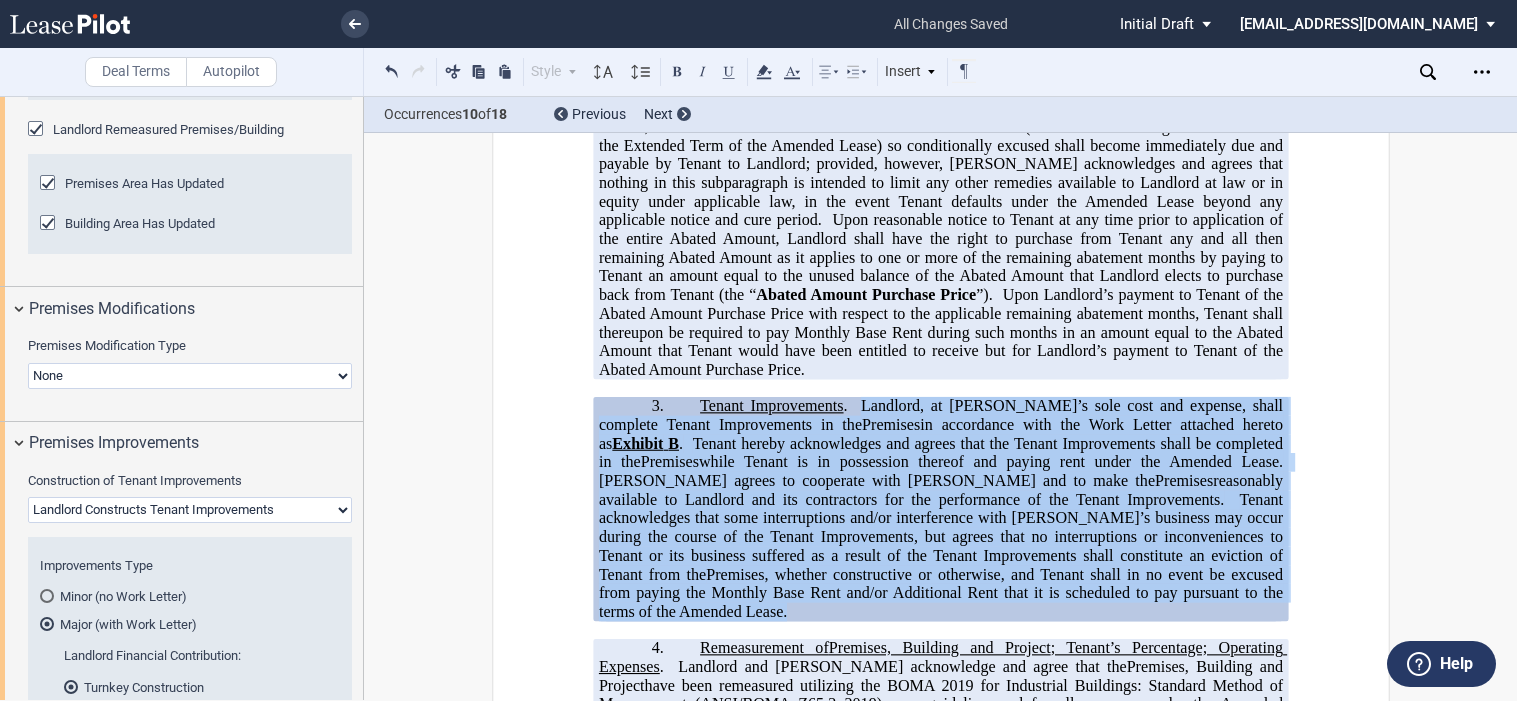 drag, startPoint x: 1069, startPoint y: 572, endPoint x: 859, endPoint y: 424, distance: 256.91245 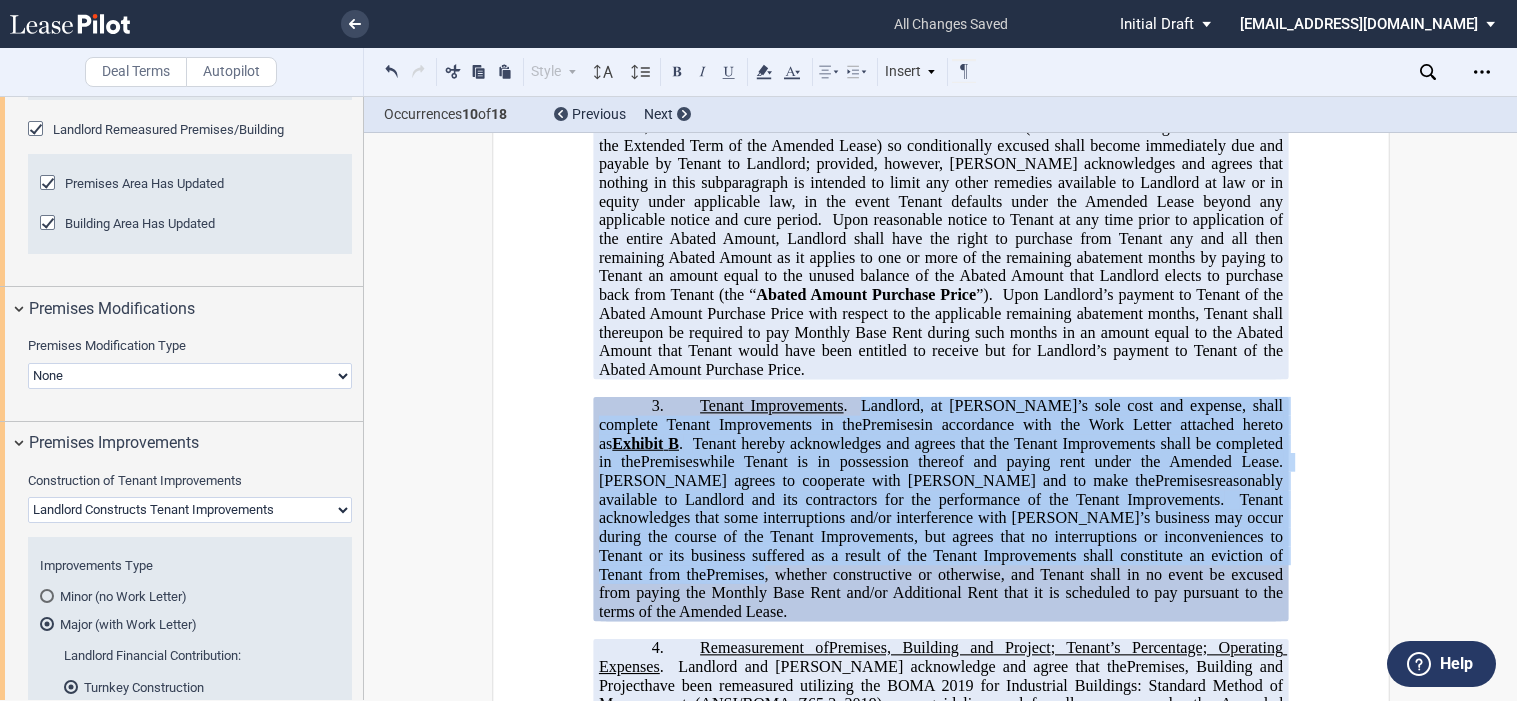 click on "﻿
﻿ ﻿ ﻿ ﻿  AMENDMENT TO LEASE
EXTENSION  AND EXPANSION  AND RELOCATION  AND REDUCTION
LEASE TERMINATION AGREEMENT
﻿
This   ﻿ ﻿   ﻿ ﻿   AMENDMENT TO LEASE (“ Amendment ”)   LEASE TERMINATION AGREEMENT (“ Agreement ”) , dated for reference purposes only as of the ___   day of  [DATE] , is entered into by and between  LBA OR DEVELOPMENT-COMPANY I, LLC ,   a   [US_STATE]   limited liability company  (“ Landlord ”), and  ﻿ ﻿ ,   ﻿ ﻿   ﻿ ﻿   ﻿ ﻿  an individual  (“ Tenant ”).
﻿
R E C I T A L S :
!!SET_LEVEL_0!! !!AMD_LEVEL_1!!
A.                   Landlord and [PERSON_NAME]  (as successor-in-interest to  ﻿ ﻿ )  are parties to that certain Lease dated  ﻿ ﻿  (the “ Original  Lease ”) , as amended  by that certain   to Lease dated   (the “ ," at bounding box center [941, 3550] 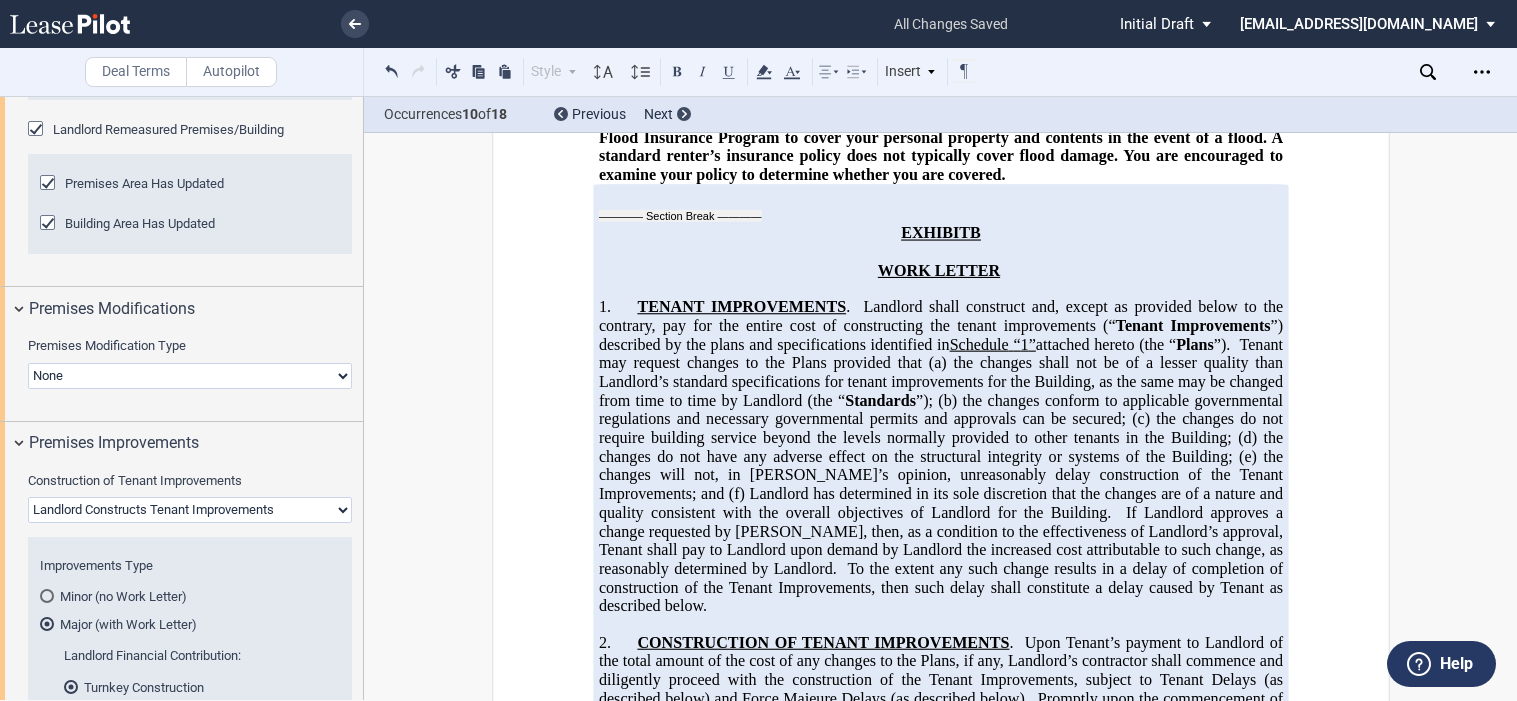 scroll, scrollTop: 5614, scrollLeft: 0, axis: vertical 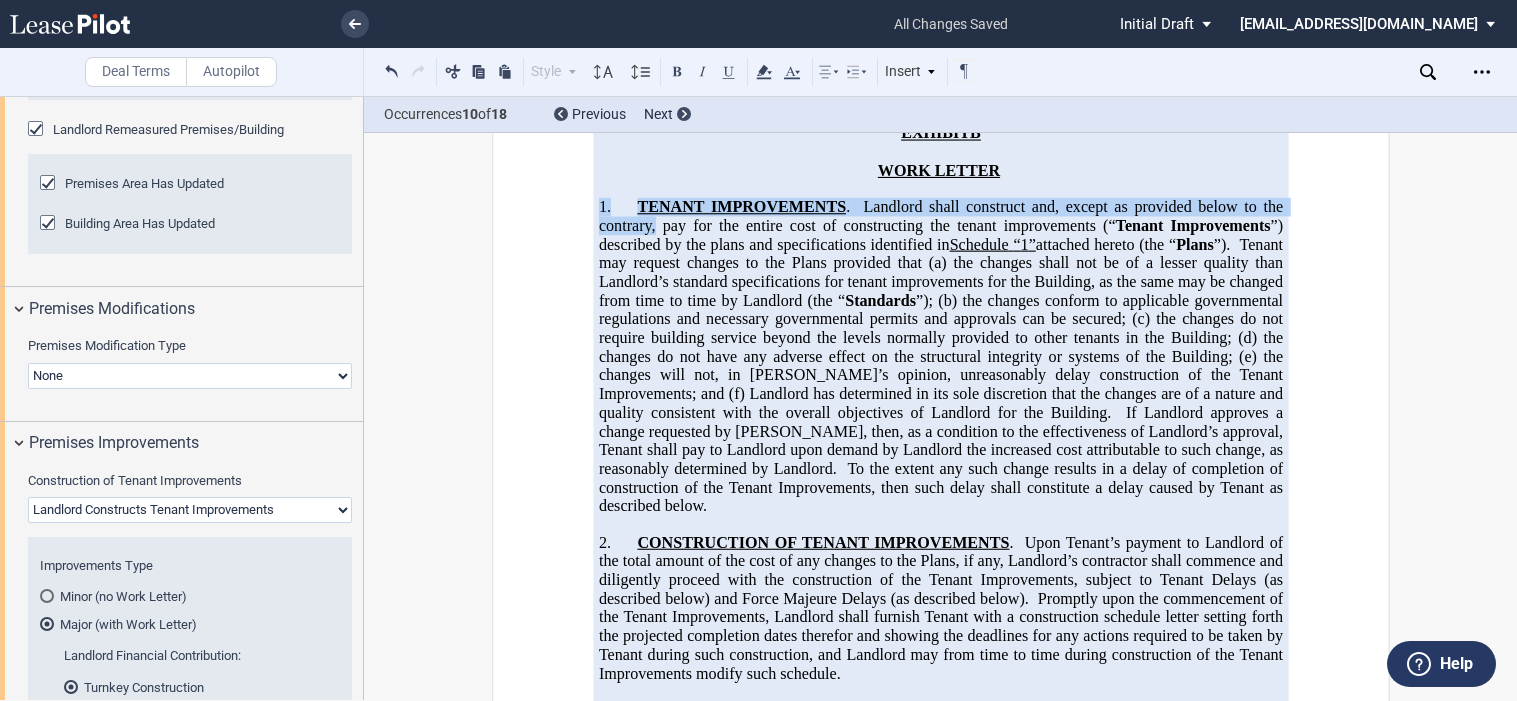 drag, startPoint x: 591, startPoint y: 261, endPoint x: 652, endPoint y: 277, distance: 63.06346 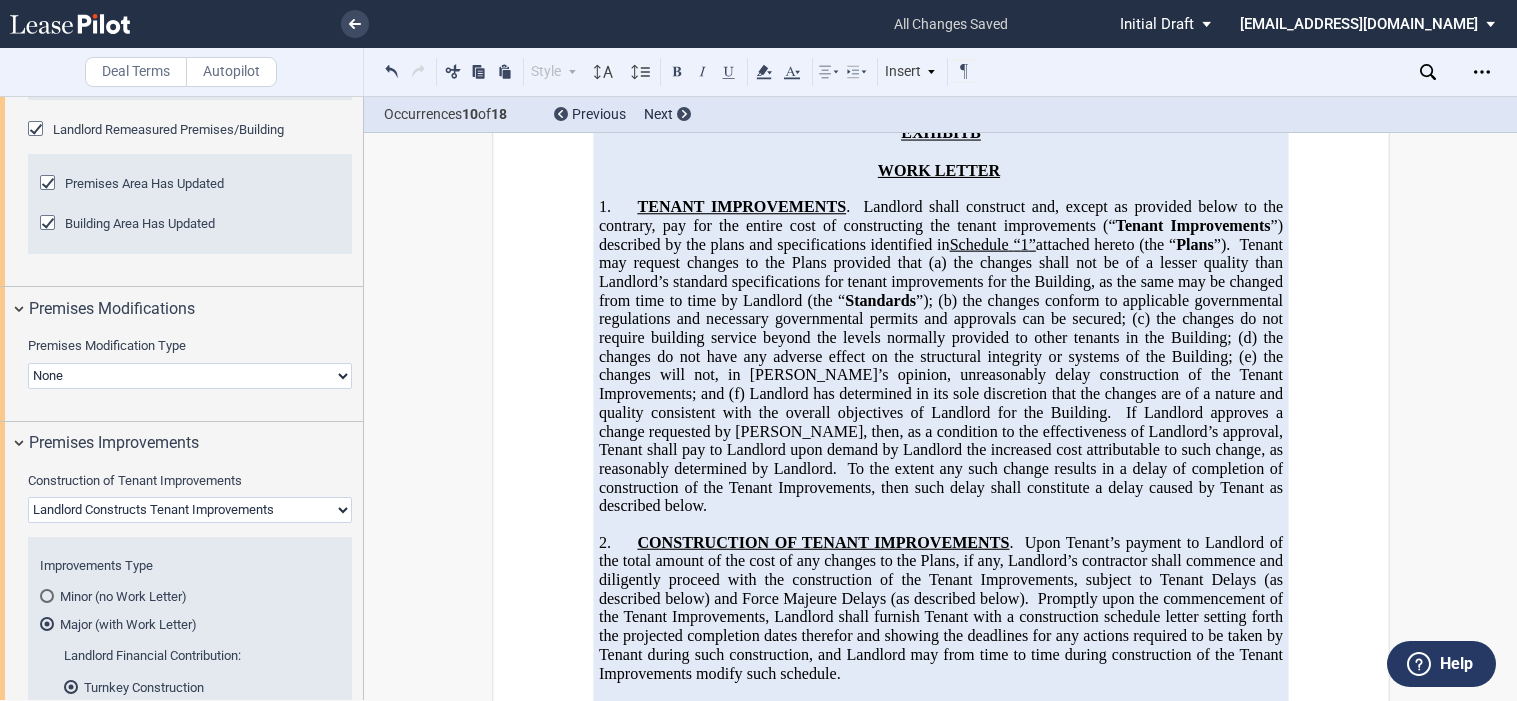 click on "Landlord shall construct and, except as provided below to the contrary, pay for the entire cost of constructing the tenant improvements (“" 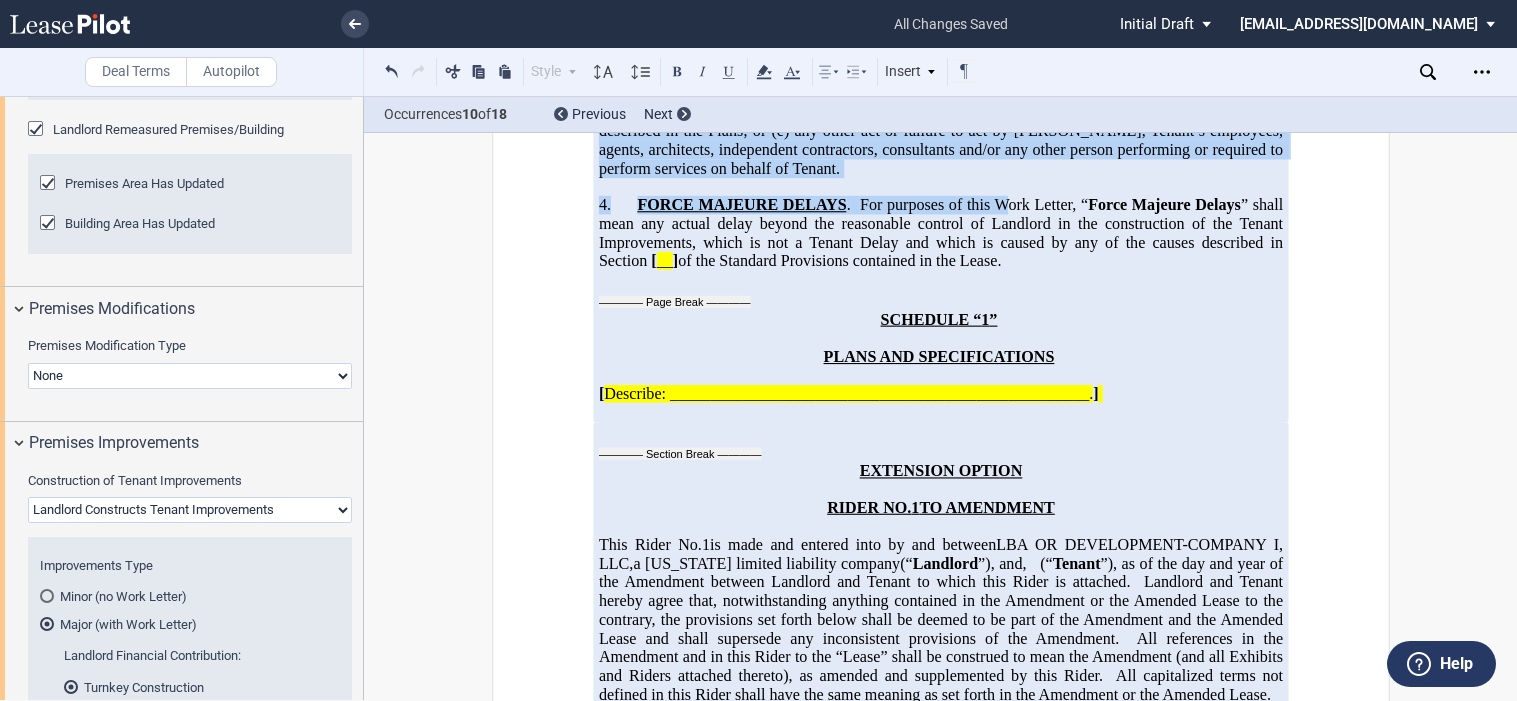 scroll, scrollTop: 6214, scrollLeft: 0, axis: vertical 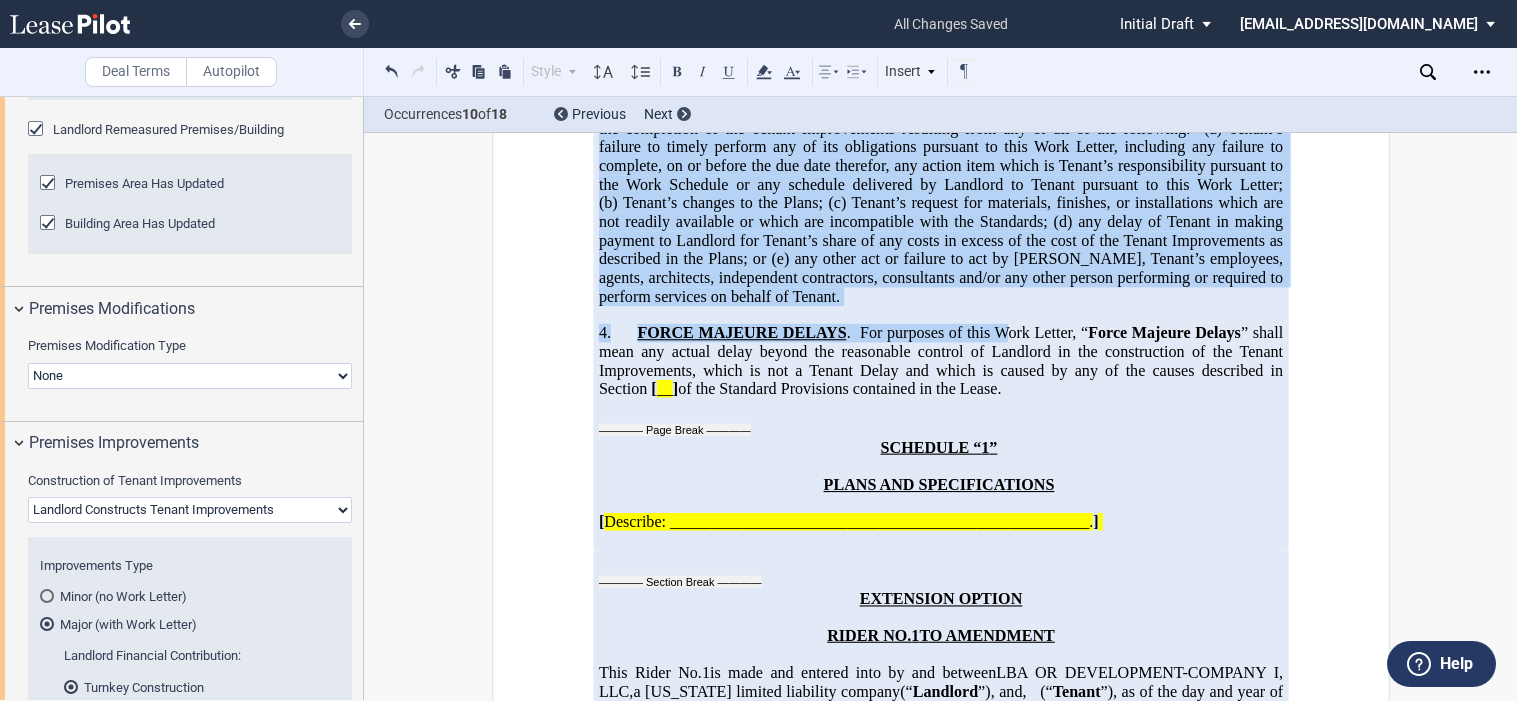 drag, startPoint x: 892, startPoint y: 188, endPoint x: 1005, endPoint y: 445, distance: 280.74542 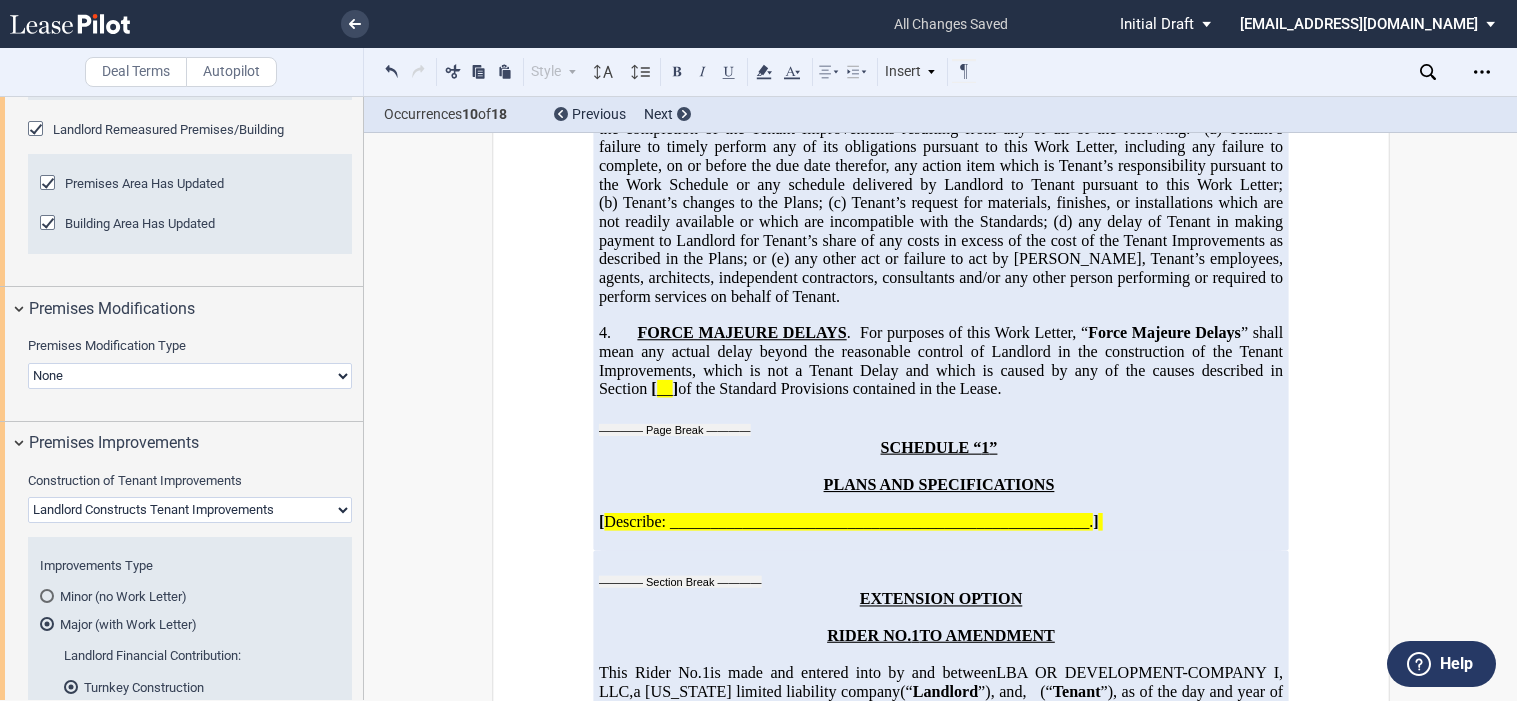 click on "EXTENSION OPTION
RIDER NO.  1  TO AMENDMENT
﻿
This Rider No.  ﻿ 1 ﻿  is made and entered into by and between  LBA OR DEVELOPMENT-COMPANY I, LLC ,  a   [US_STATE]   limited liability company  (“ Landlord ”), and  ﻿ ﻿ ,   ﻿ ﻿   ﻿ ﻿   ﻿ ﻿  an individual  (“ Tenant ”), as of the day and year of the Amendment between Landlord and Tenant to which this Rider is attached.    Landlord and Tenant hereby agree that, notwithstanding anything contained in the Amendment or the Amended Lease to the contrary, the provisions set forth below shall be deemed to be part of the Amendment and the Amended Lease and shall supersede any inconsistent provisions of the Amendment.    All references in the Amendment and in this Rider to the “Lease” shall be construed to mean the Amendment (and all Exhibits and Riders attached thereto), as amended and supplemented by this Rider.
!!SET_LEVEL_0!! !!RENEW_RIDER_LEVEL_1!! 1." at bounding box center (940, 848) 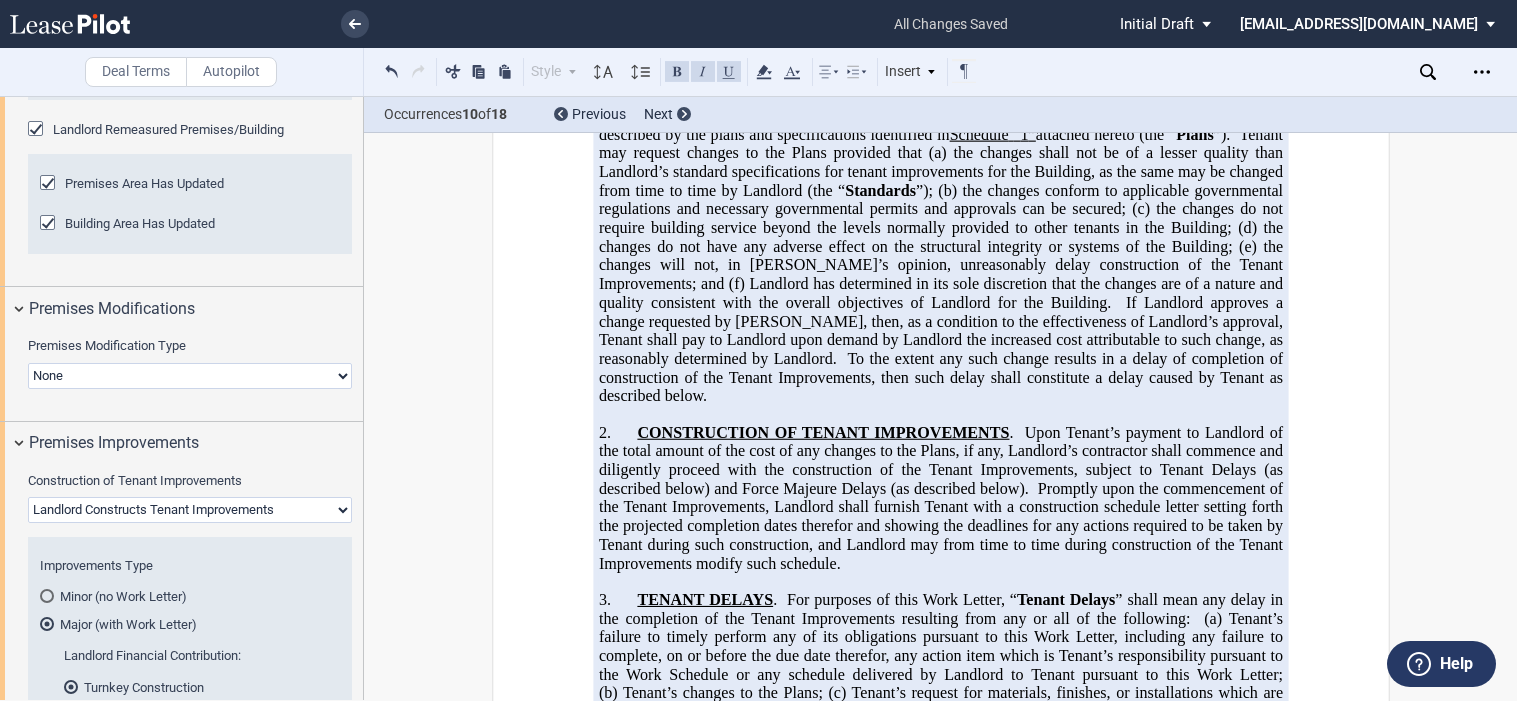 scroll, scrollTop: 5414, scrollLeft: 0, axis: vertical 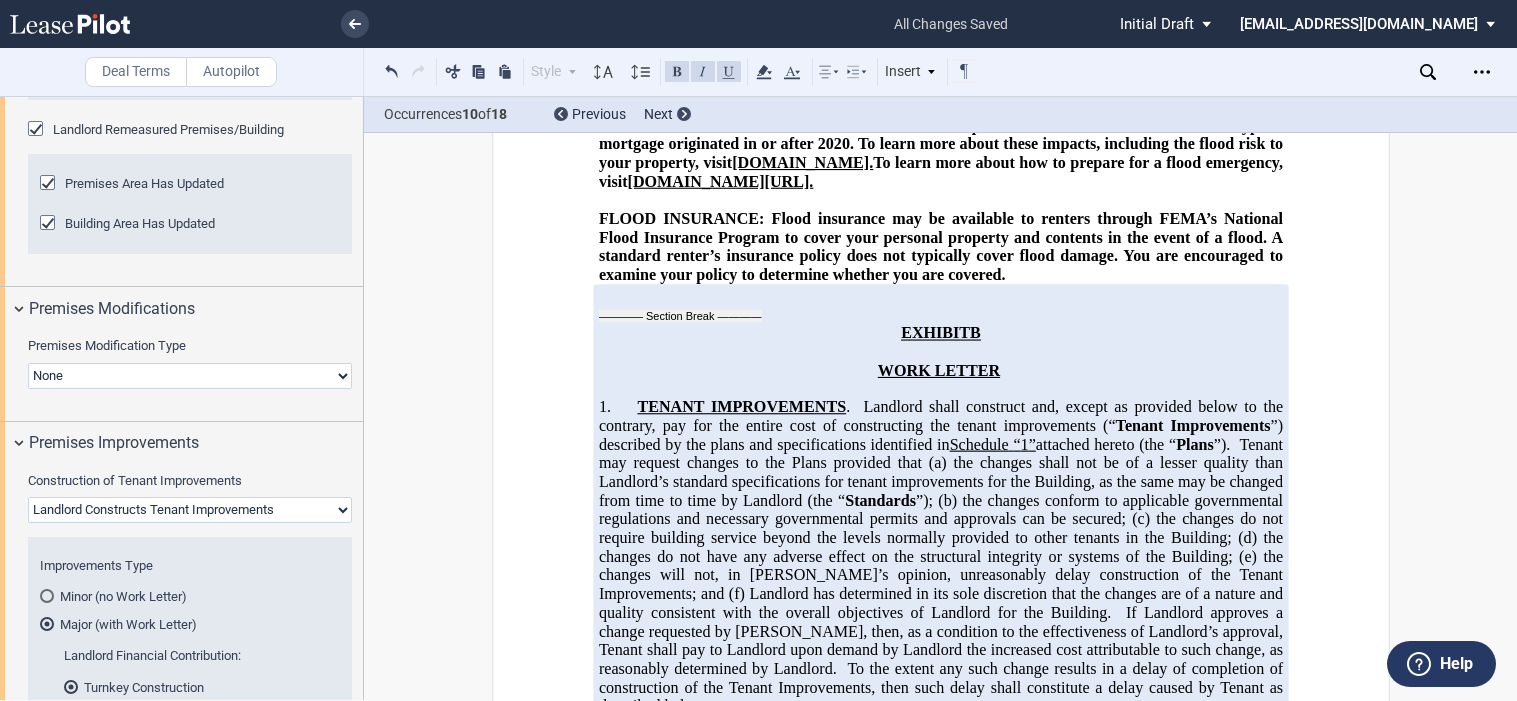 click on "Landlord has determined in its sole discretion that the changes are of a nature and quality consistent with the overall objectives of Landlord for the Building." 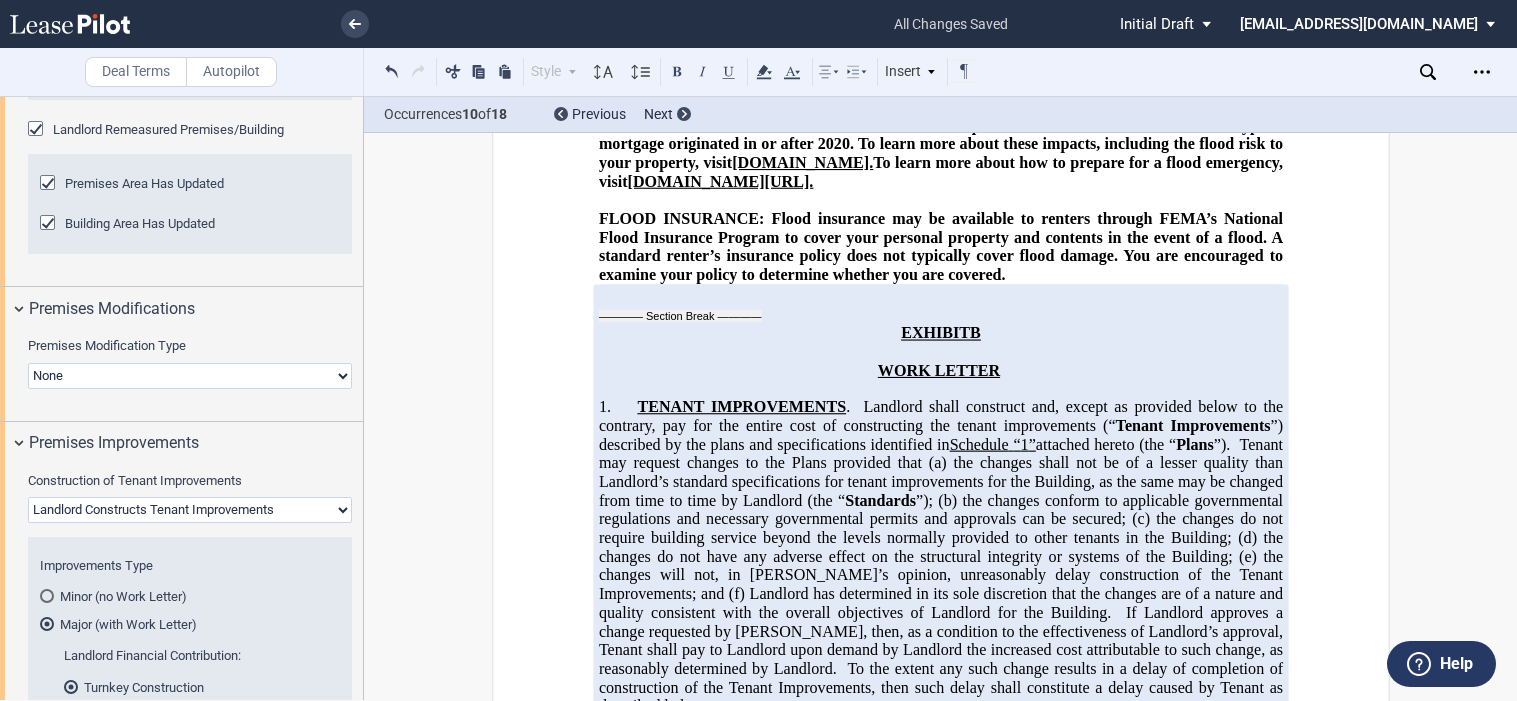 click on "﻿
﻿ ﻿ ﻿ ﻿  AMENDMENT TO LEASE
EXTENSION  AND EXPANSION  AND RELOCATION  AND REDUCTION
LEASE TERMINATION AGREEMENT
﻿
This   ﻿ ﻿   ﻿ ﻿   AMENDMENT TO LEASE (“ Amendment ”)   LEASE TERMINATION AGREEMENT (“ Agreement ”) , dated for reference purposes only as of the ___   day of  [DATE] , is entered into by and between  LBA OR DEVELOPMENT-COMPANY I, LLC ,   a   [US_STATE]   limited liability company  (“ Landlord ”), and  ﻿ ﻿ ,   ﻿ ﻿   ﻿ ﻿   ﻿ ﻿  an individual  (“ Tenant ”).
﻿
R E C I T A L S :
!!SET_LEVEL_0!! !!AMD_LEVEL_1!!
A.                   Landlord and [PERSON_NAME]  (as successor-in-interest to  ﻿ ﻿ )  are parties to that certain Lease dated  ﻿ ﻿  (the “ Original  Lease ”) , as amended  by that certain   to Lease dated   (the “" at bounding box center [940, -1068] 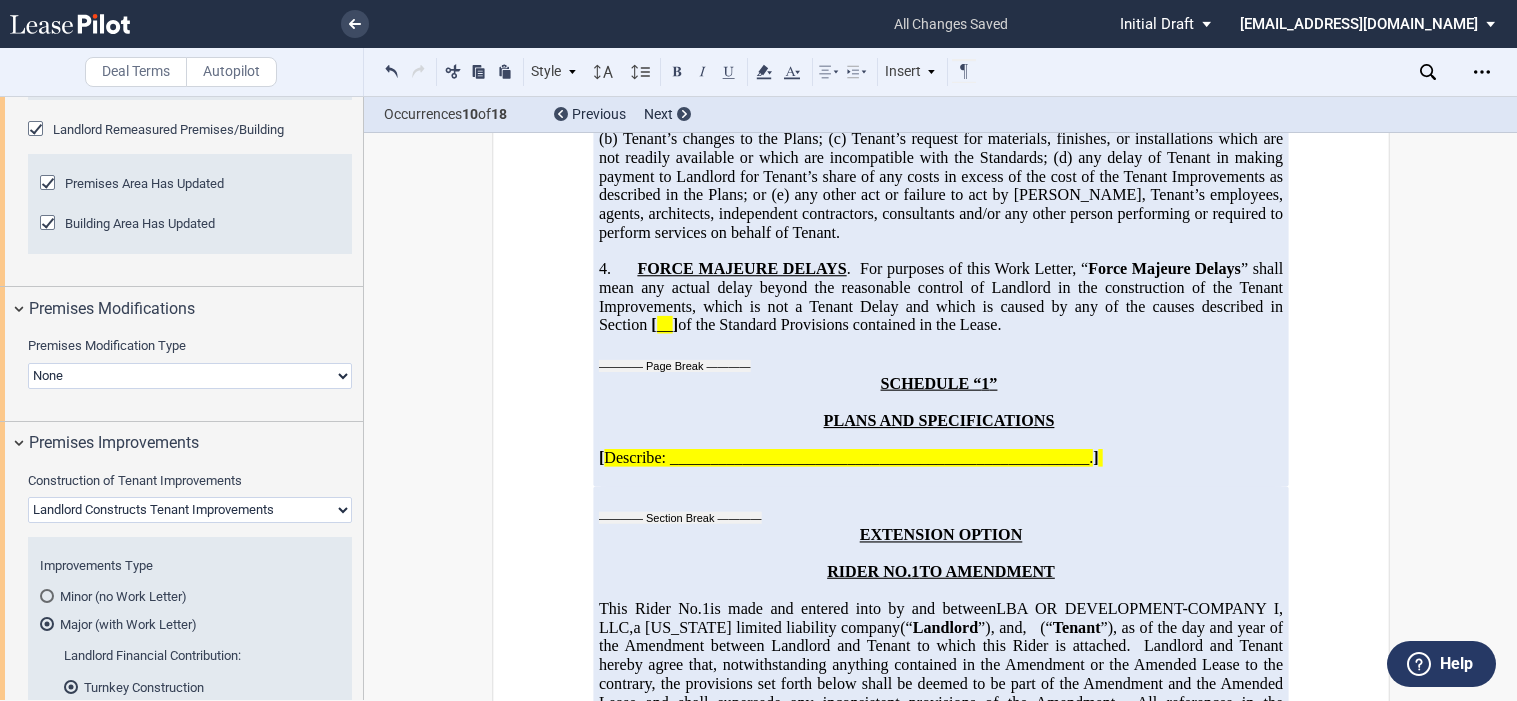 scroll, scrollTop: 6314, scrollLeft: 0, axis: vertical 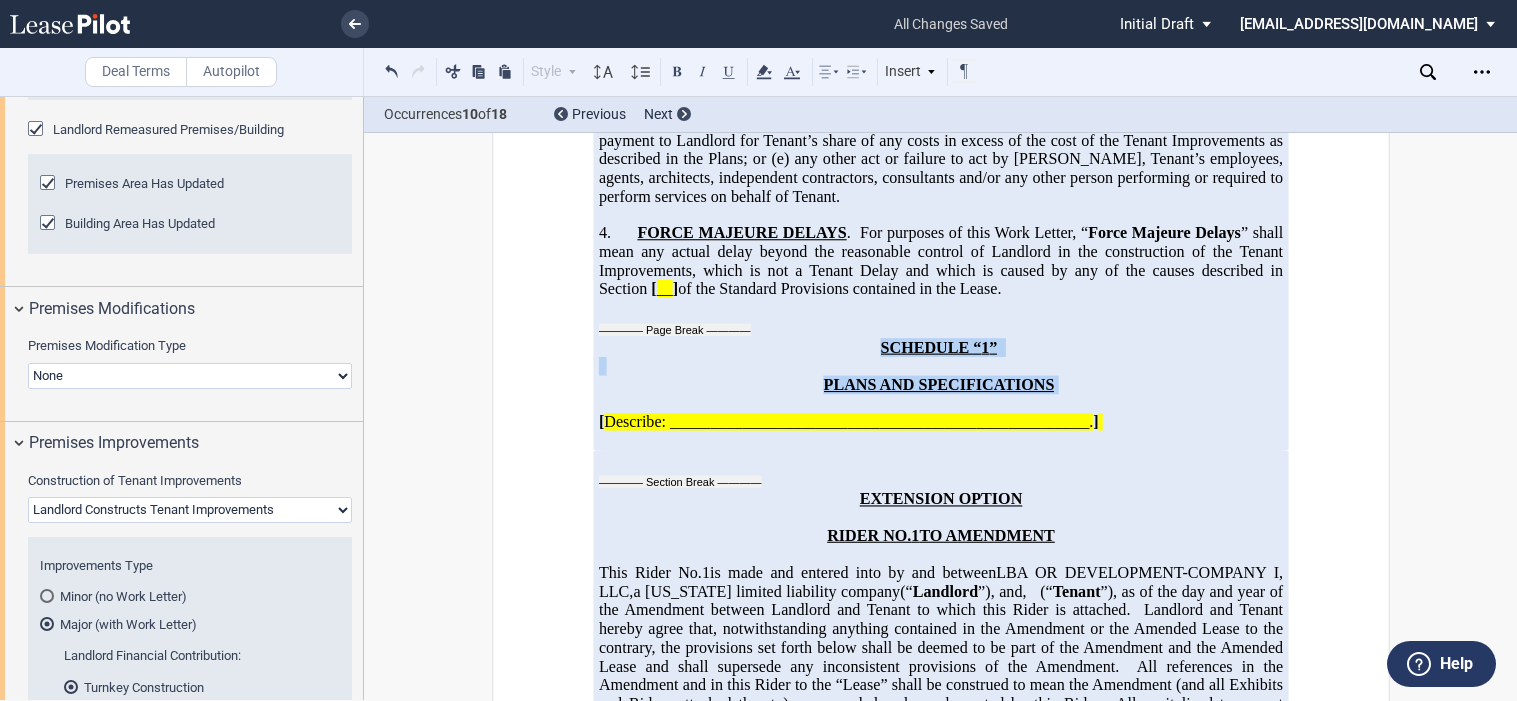drag, startPoint x: 1053, startPoint y: 447, endPoint x: 873, endPoint y: 400, distance: 186.03494 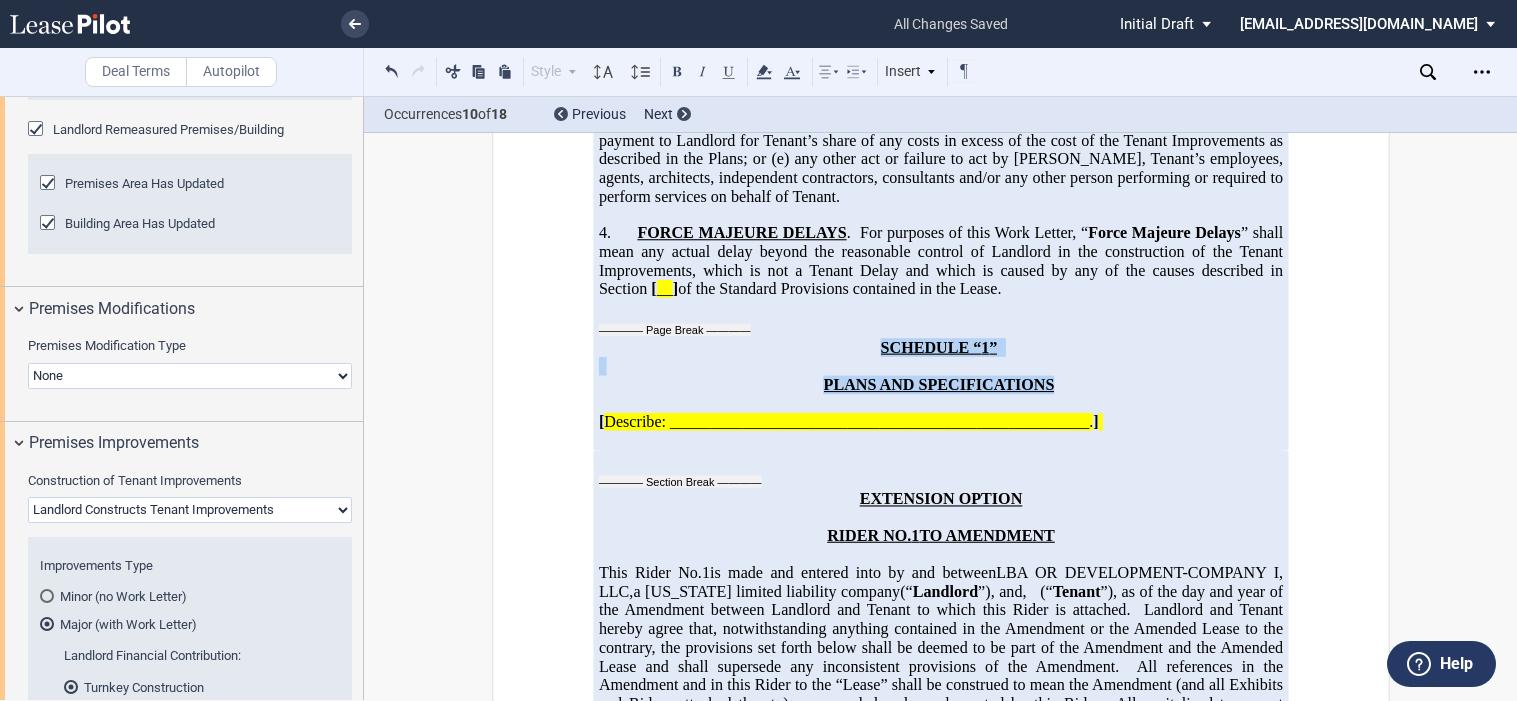 copy on "SCHEDULE “ 1 ”
PLANS AND SPECIFICATIONS" 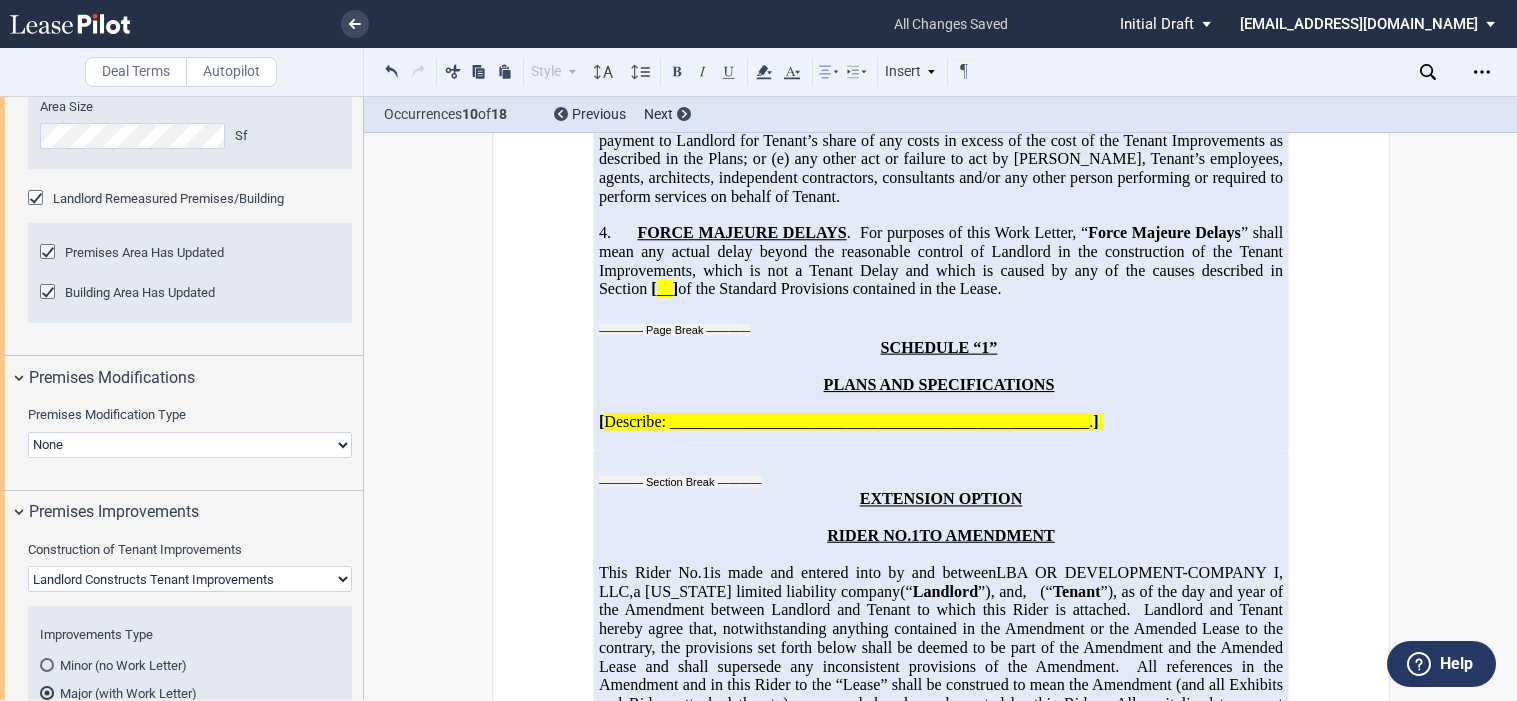 scroll, scrollTop: 538, scrollLeft: 0, axis: vertical 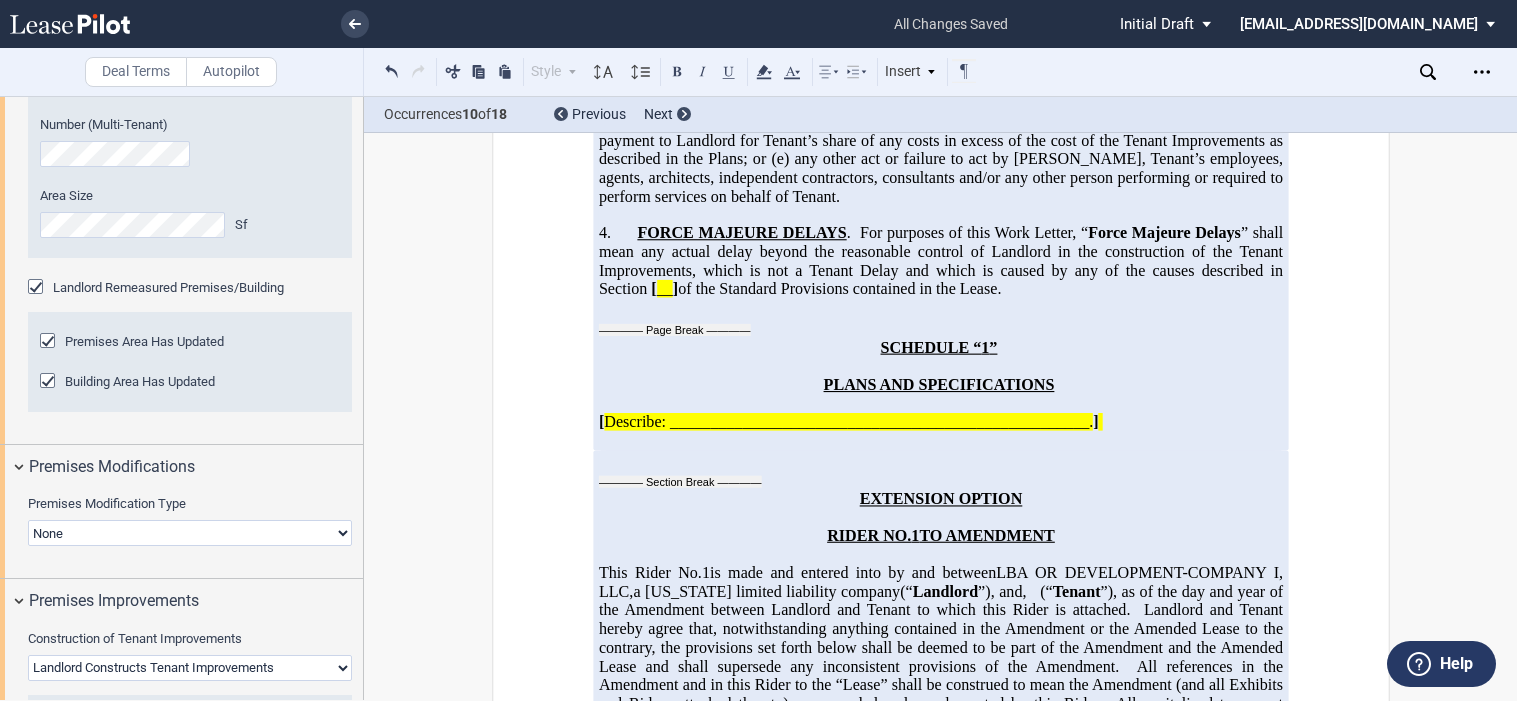 click on "[US_STATE]" 